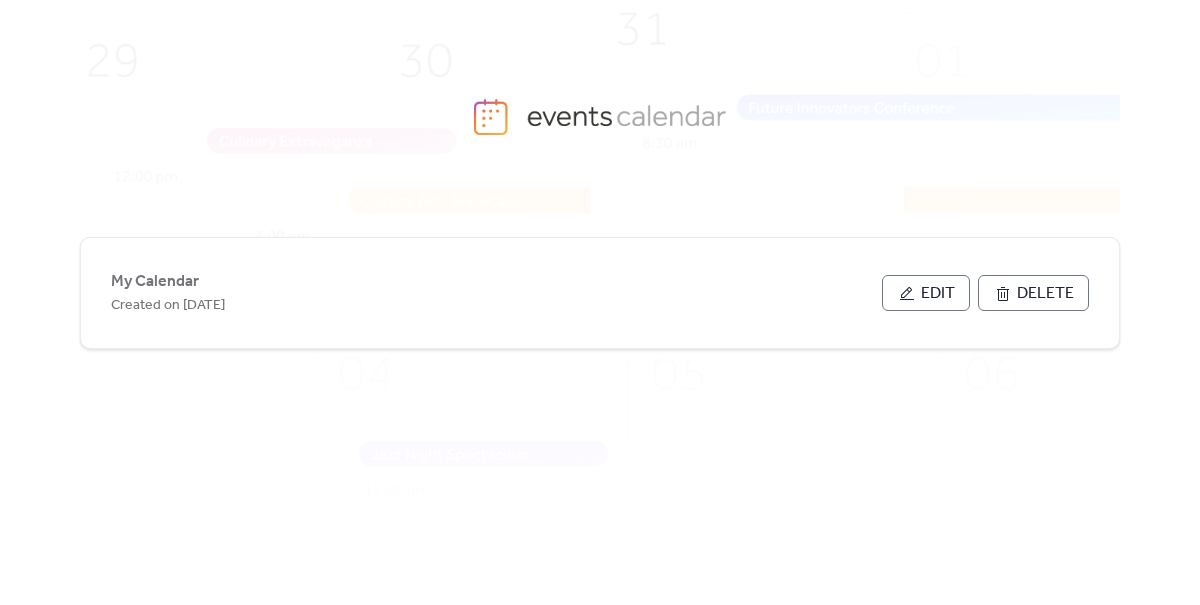 scroll, scrollTop: 0, scrollLeft: 0, axis: both 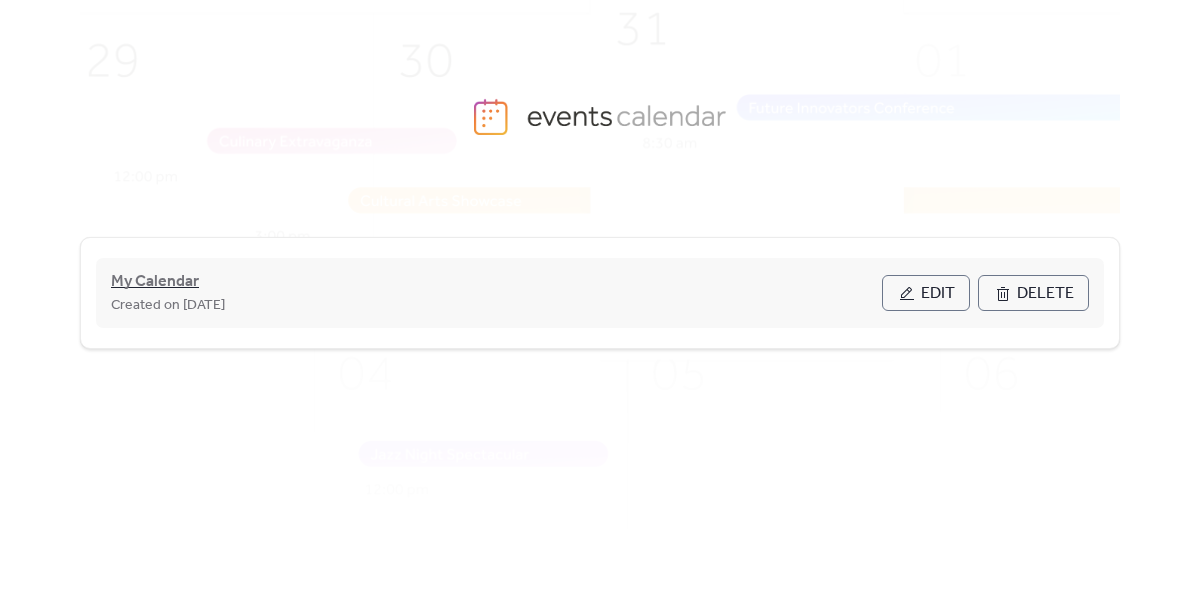 click on "My Calendar" at bounding box center [155, 282] 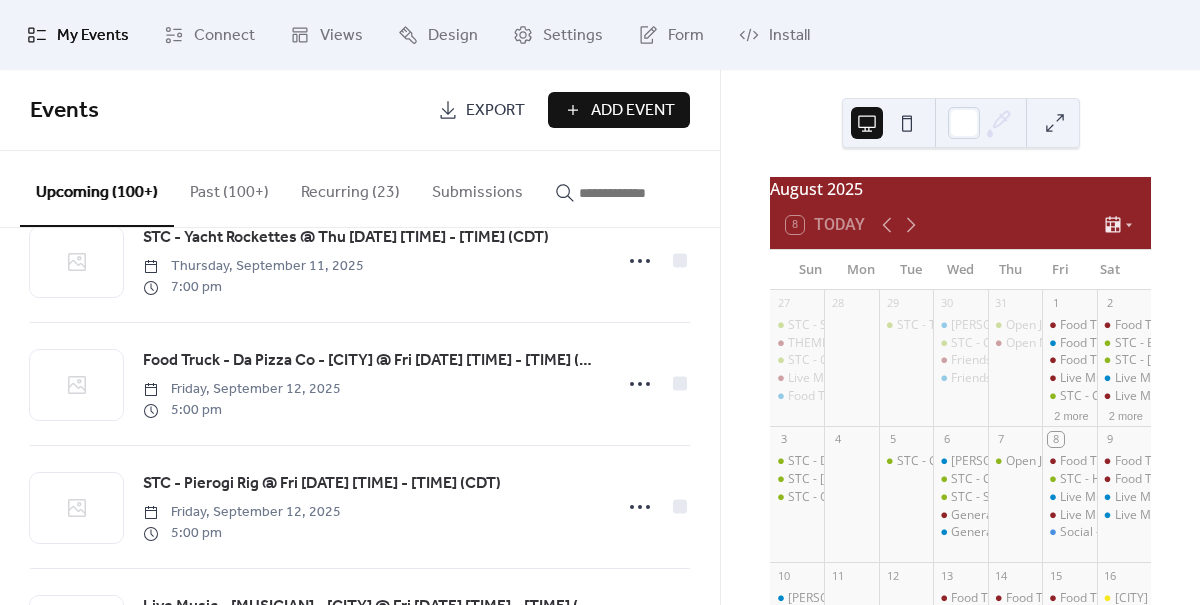 scroll, scrollTop: 11277, scrollLeft: 0, axis: vertical 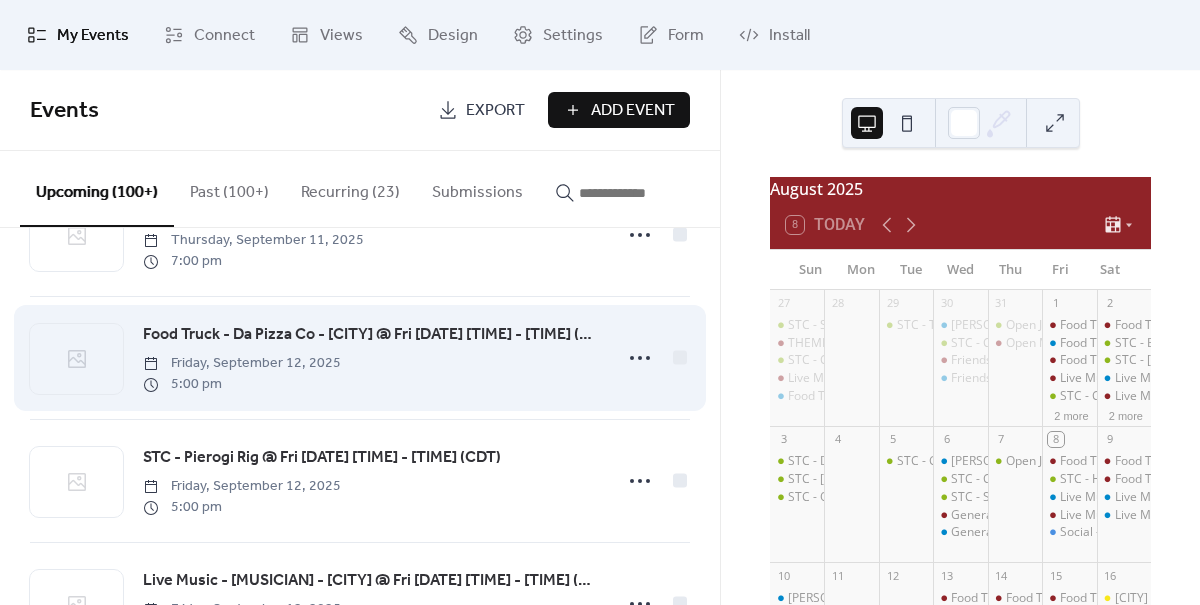 click on "Food Truck - Da Pizza Co - [CITY] @ Fri [DATE] [TIME] - [TIME] (CDT)" at bounding box center (371, 335) 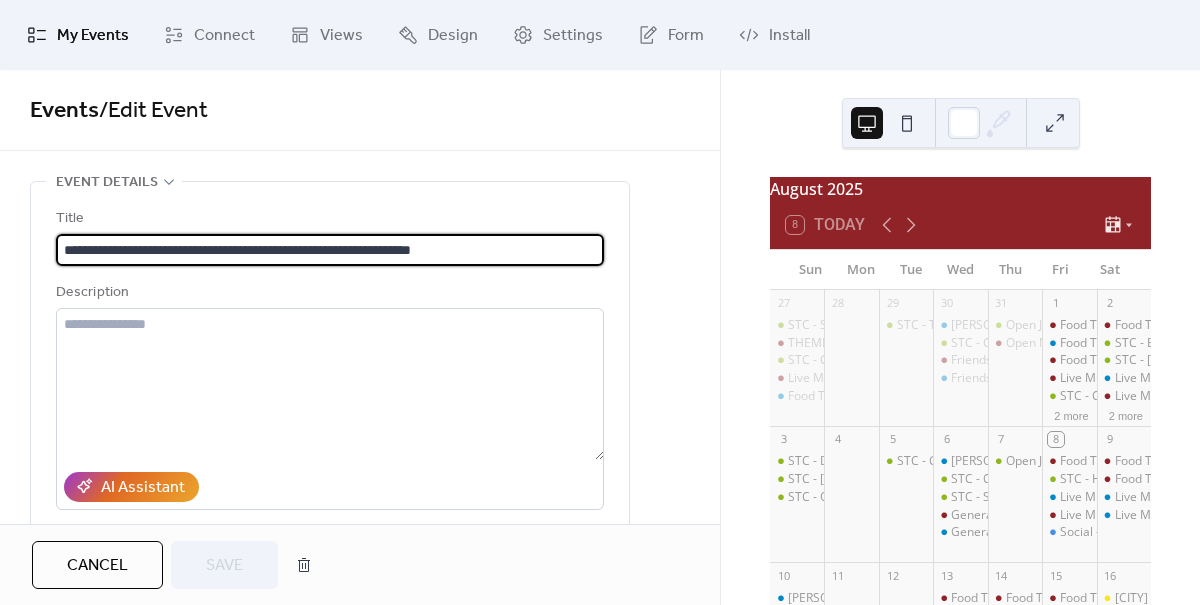 click on "**********" at bounding box center [330, 250] 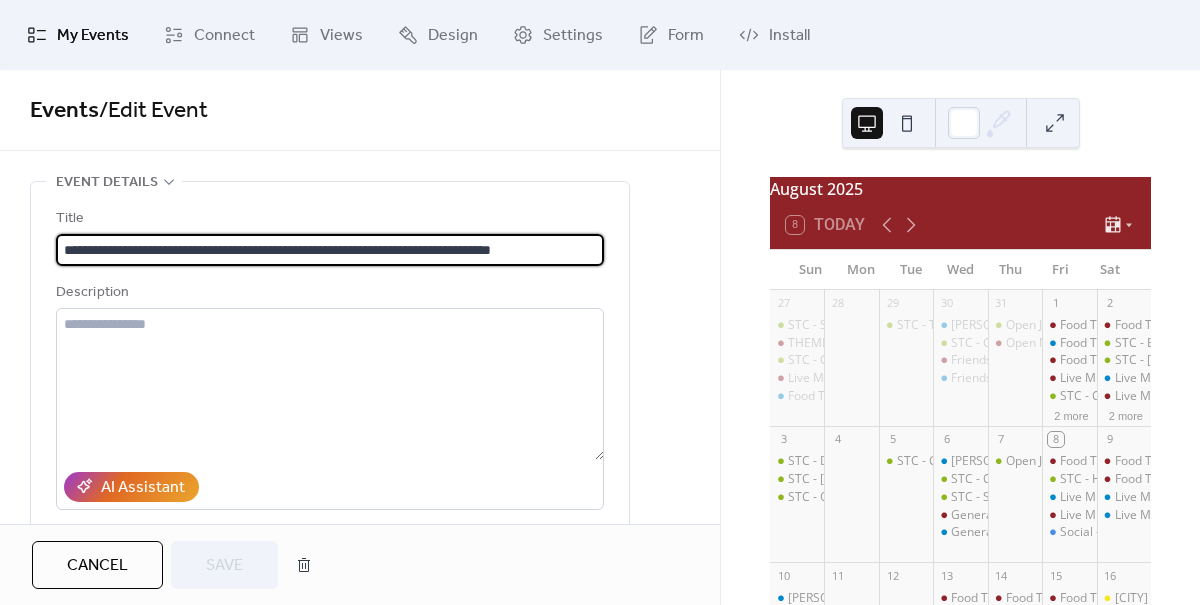 scroll, scrollTop: 0, scrollLeft: 1, axis: horizontal 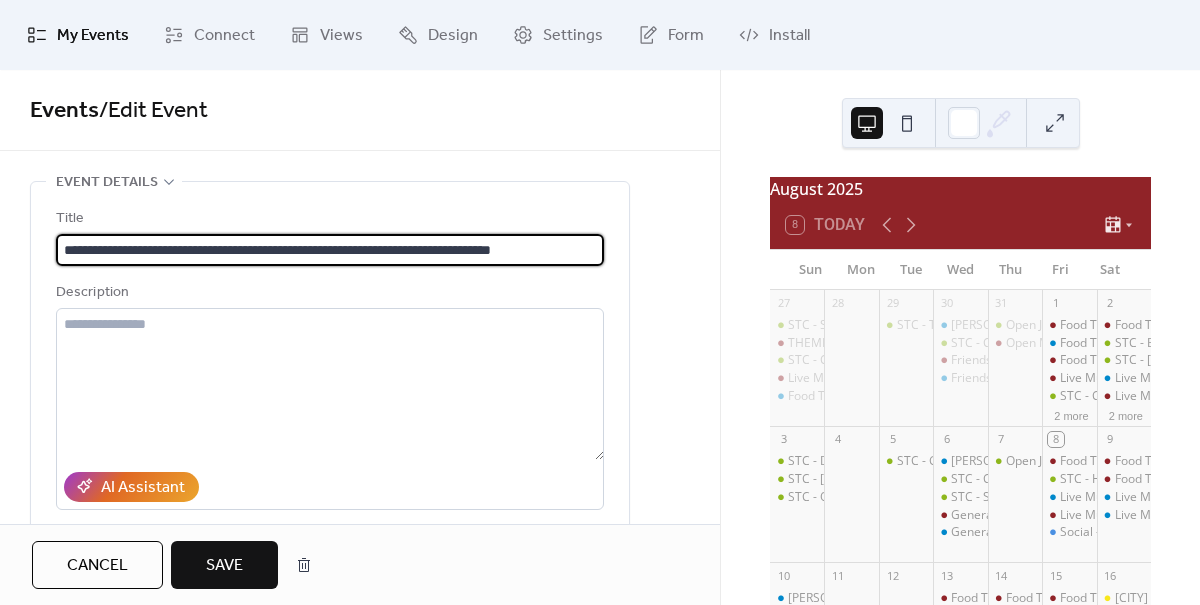 type on "**********" 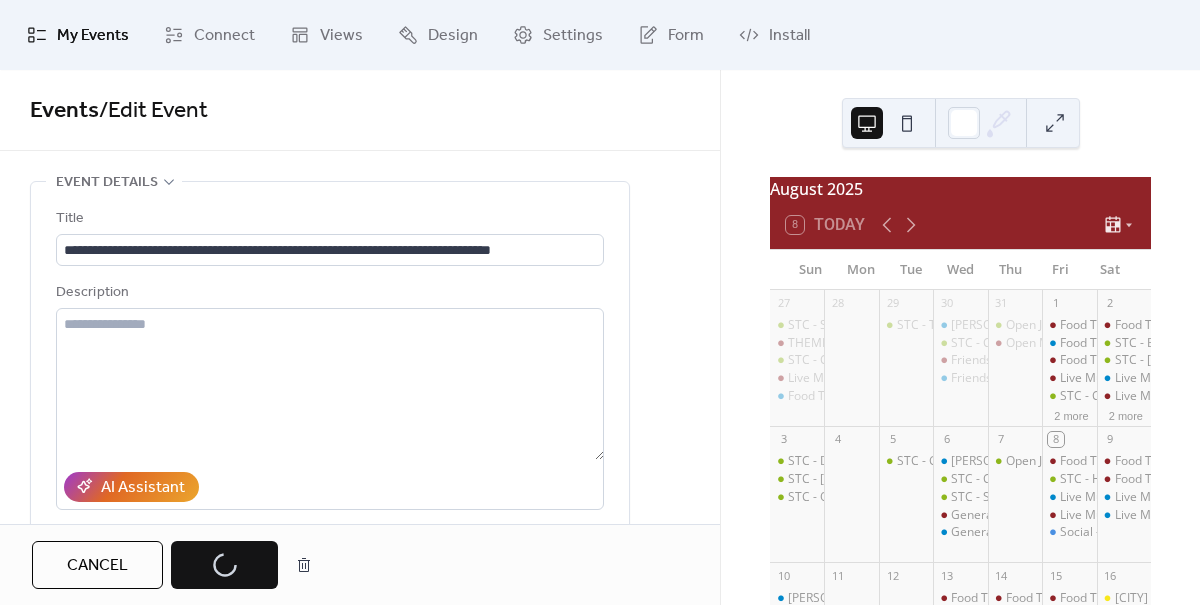 scroll, scrollTop: 0, scrollLeft: 0, axis: both 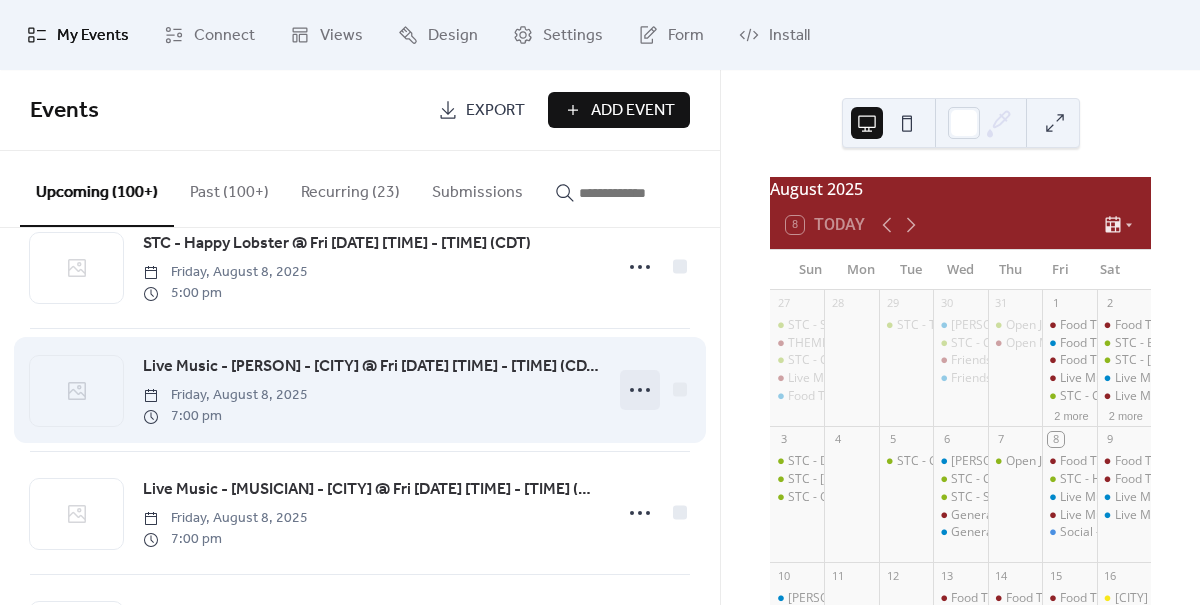 click 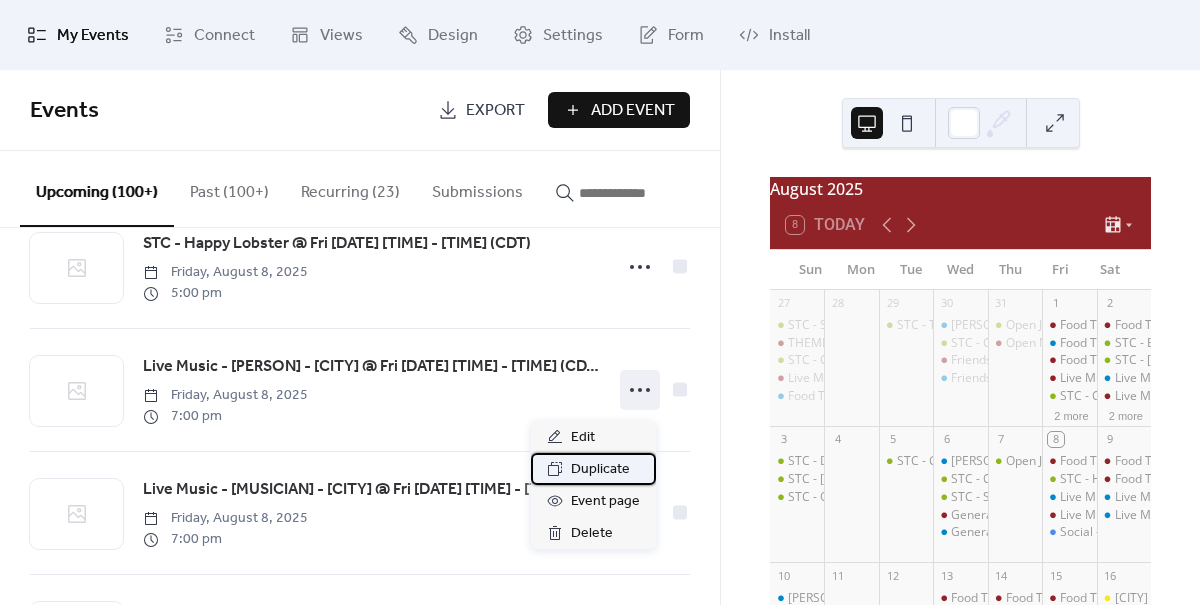 click on "Duplicate" at bounding box center (600, 470) 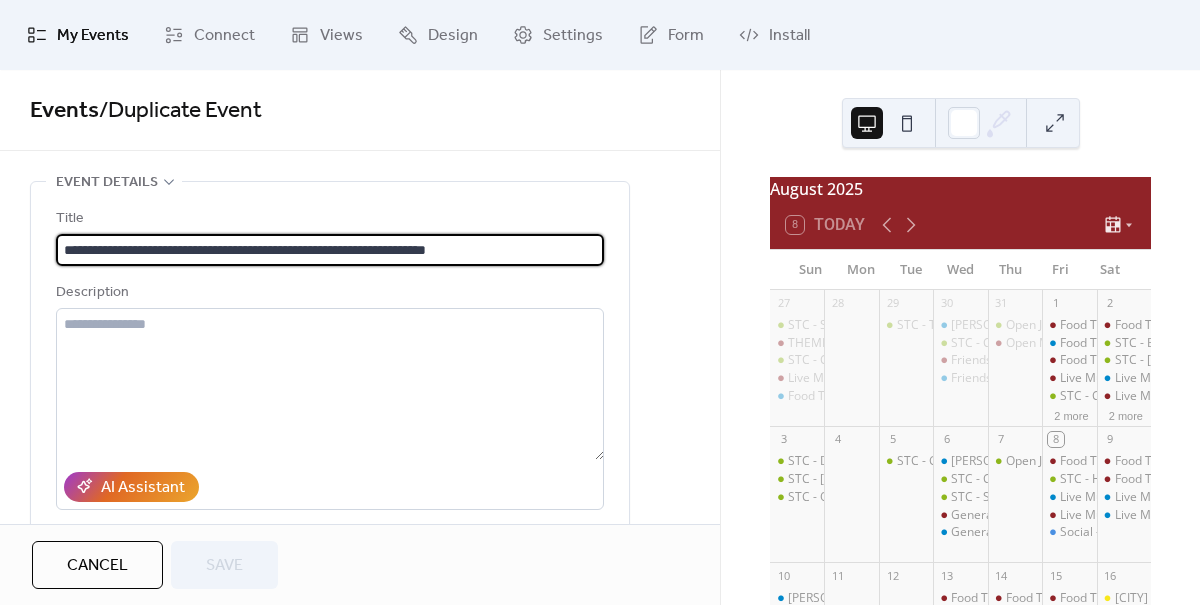 click on "**********" at bounding box center [330, 250] 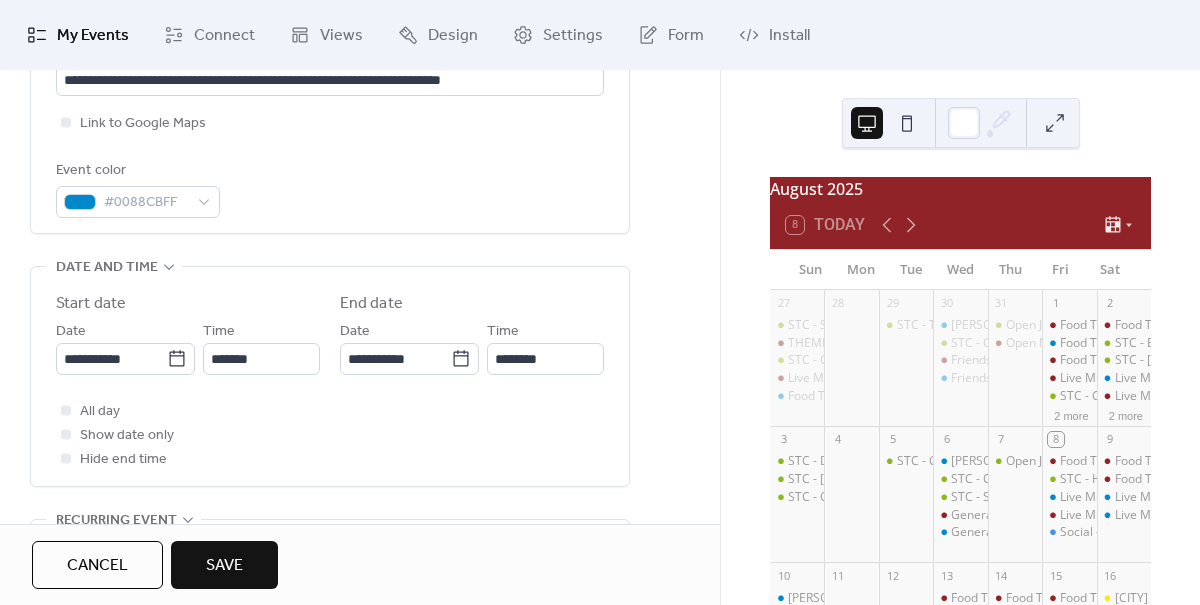 scroll, scrollTop: 556, scrollLeft: 0, axis: vertical 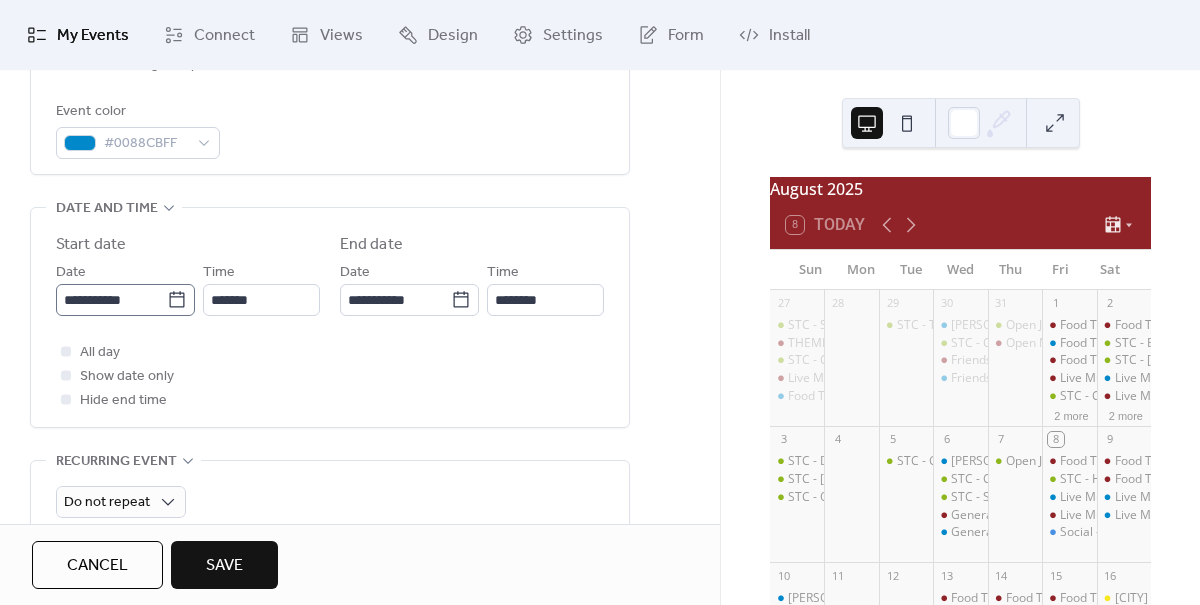 type on "**********" 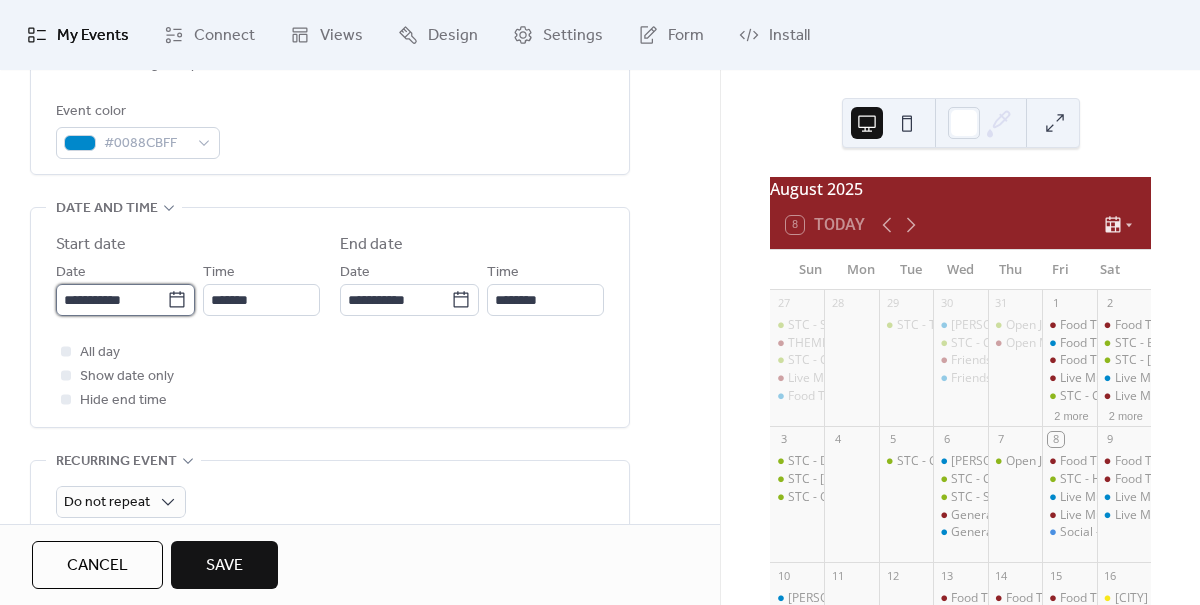 click on "**********" at bounding box center (111, 300) 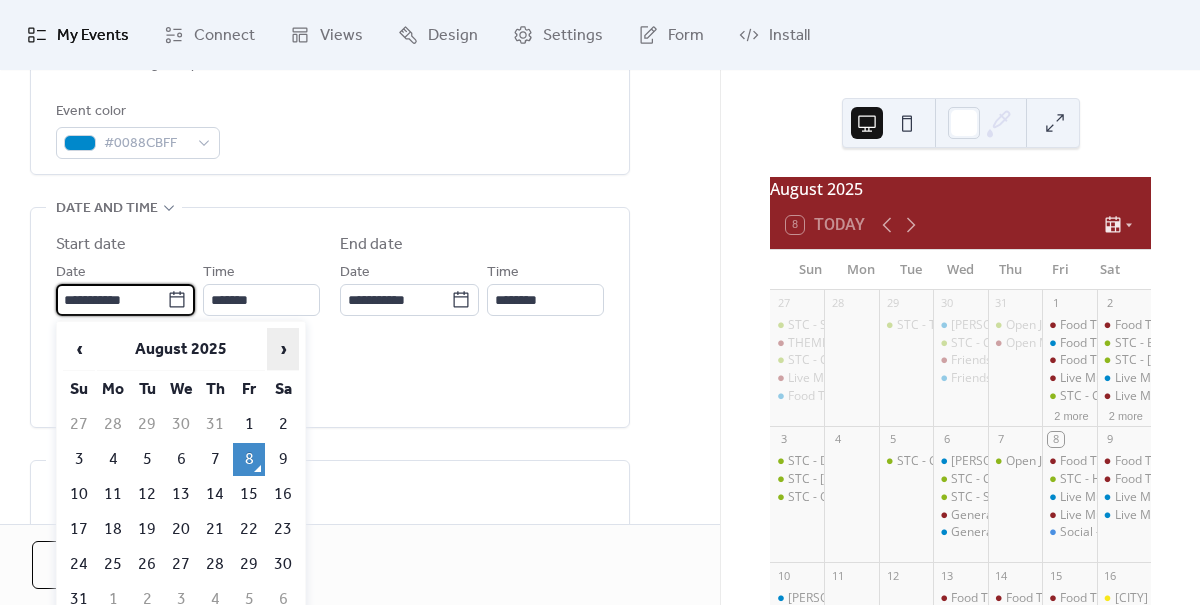click on "›" at bounding box center (283, 349) 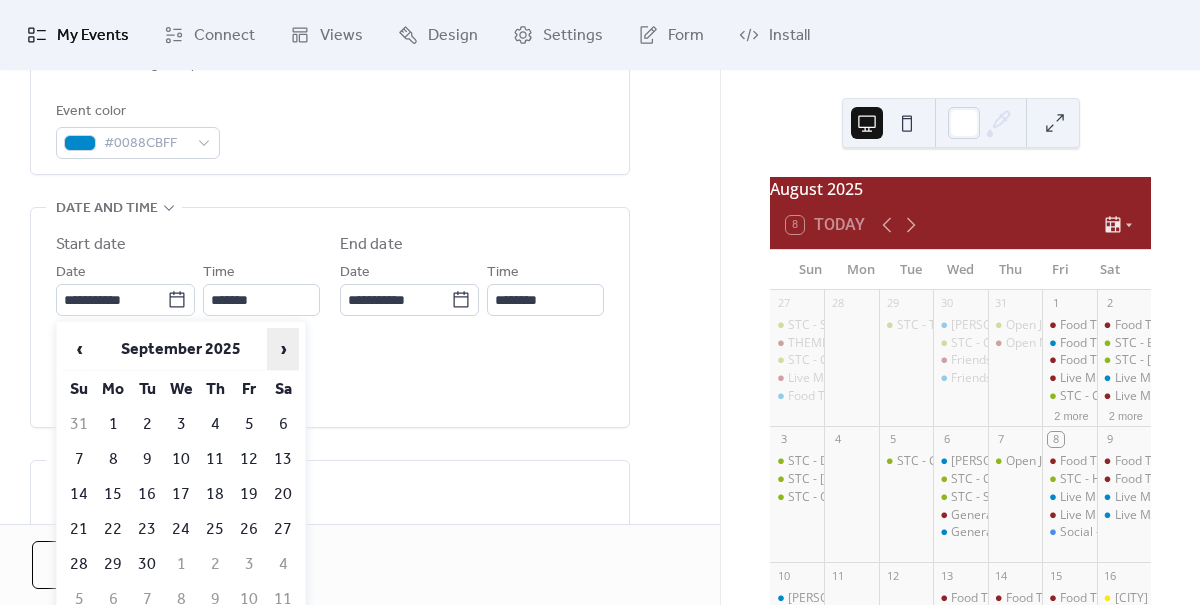 click on "›" at bounding box center (283, 349) 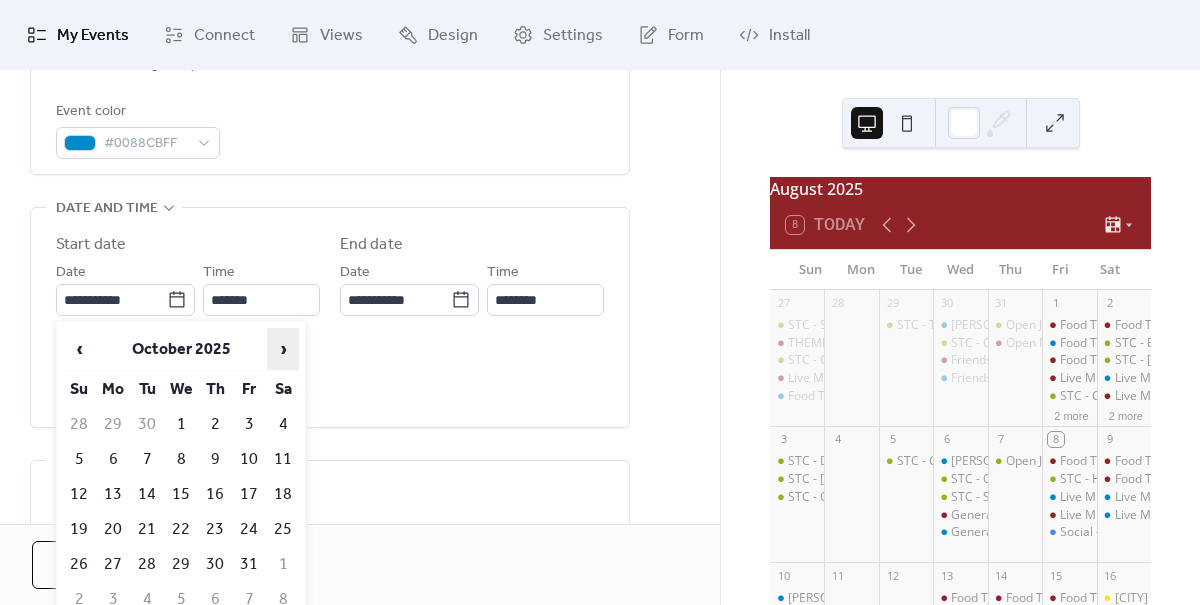 click on "›" at bounding box center [283, 349] 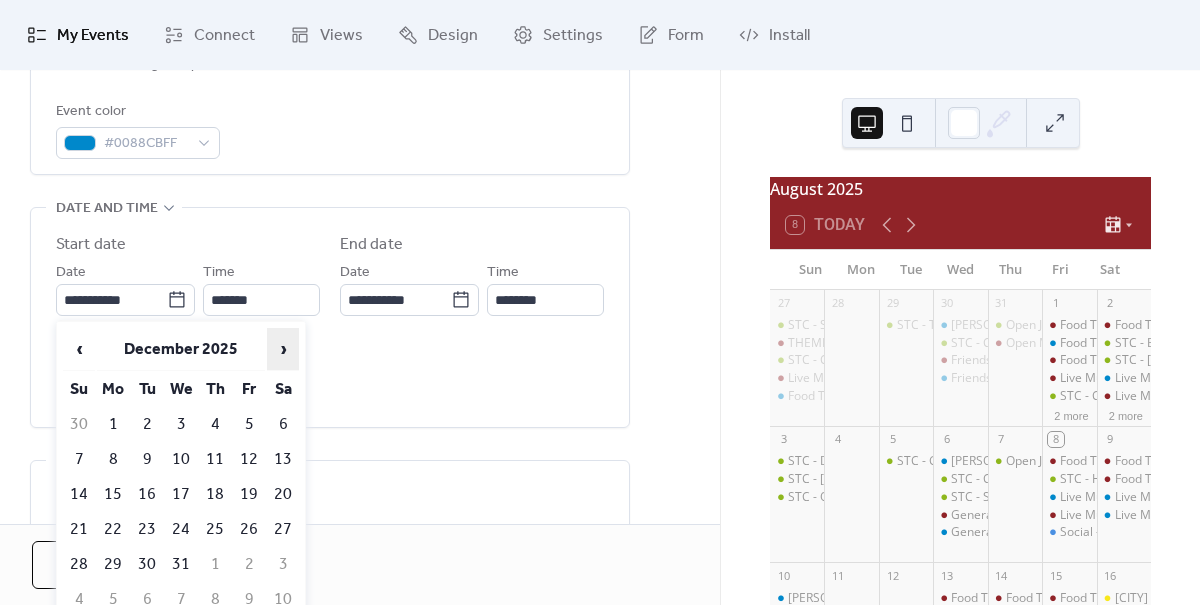 click on "›" at bounding box center (283, 349) 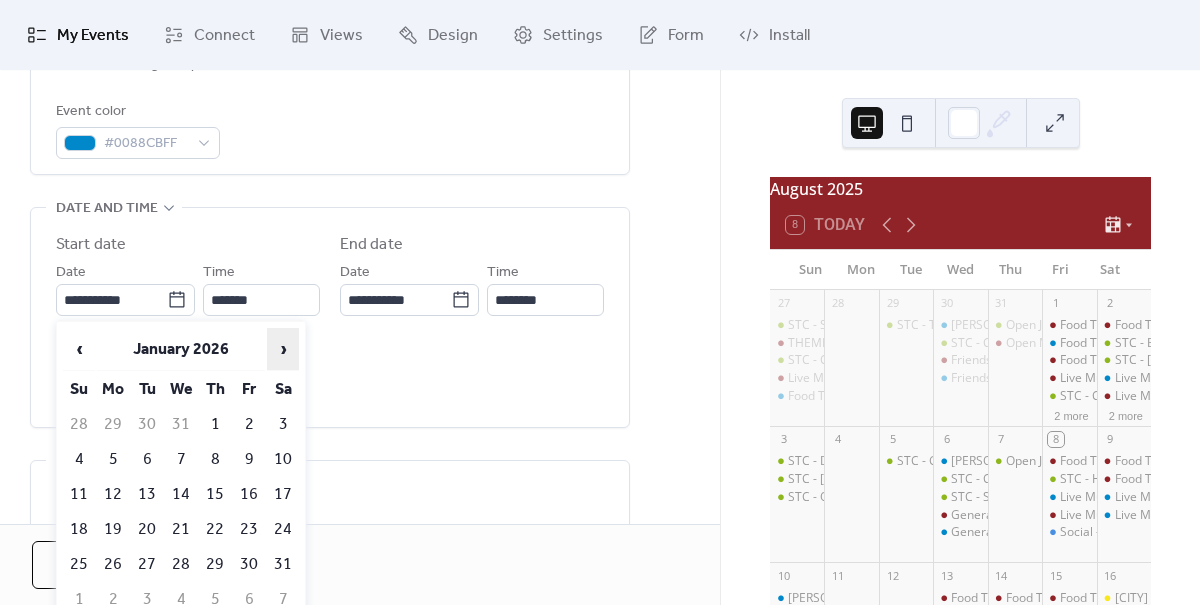 click on "›" at bounding box center [283, 349] 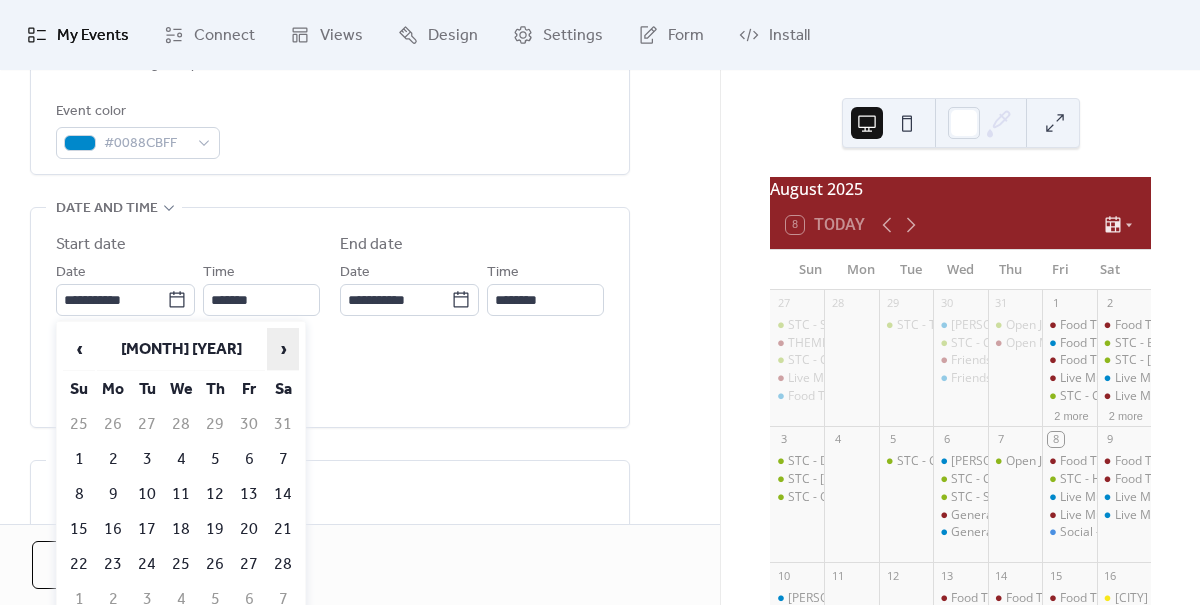 click on "›" at bounding box center (283, 349) 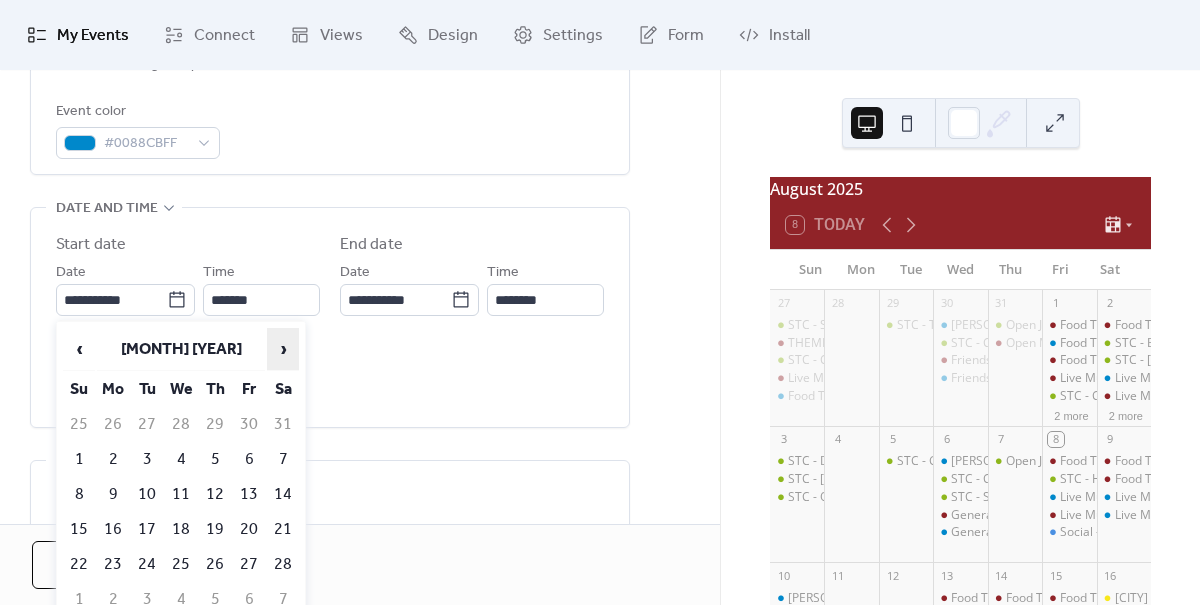 click on "›" at bounding box center (283, 349) 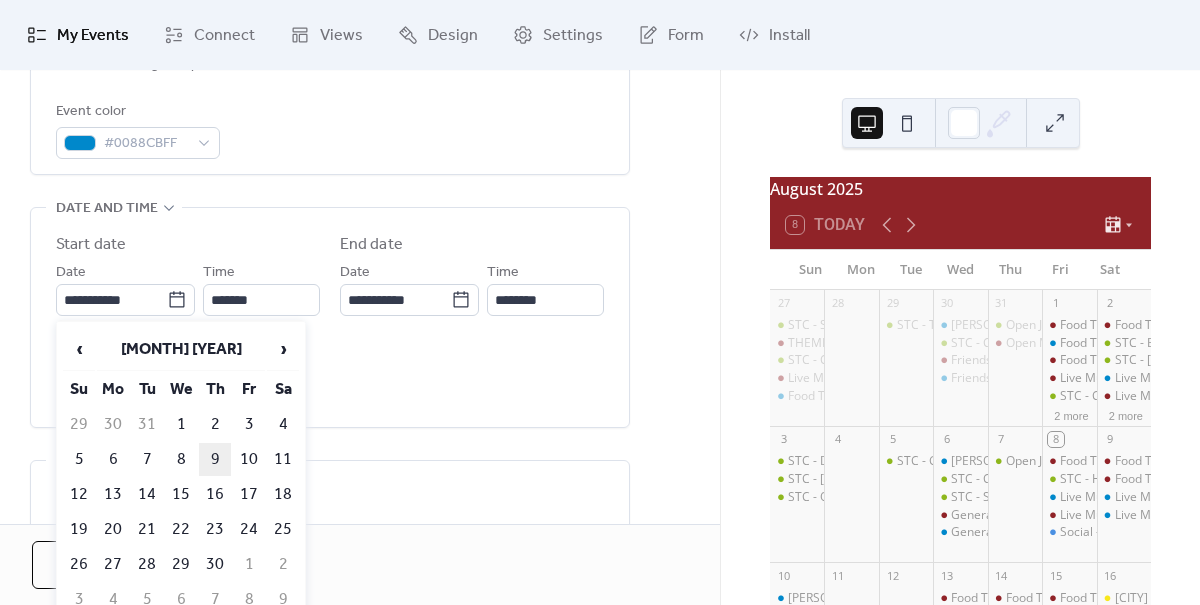 click on "9" at bounding box center (215, 459) 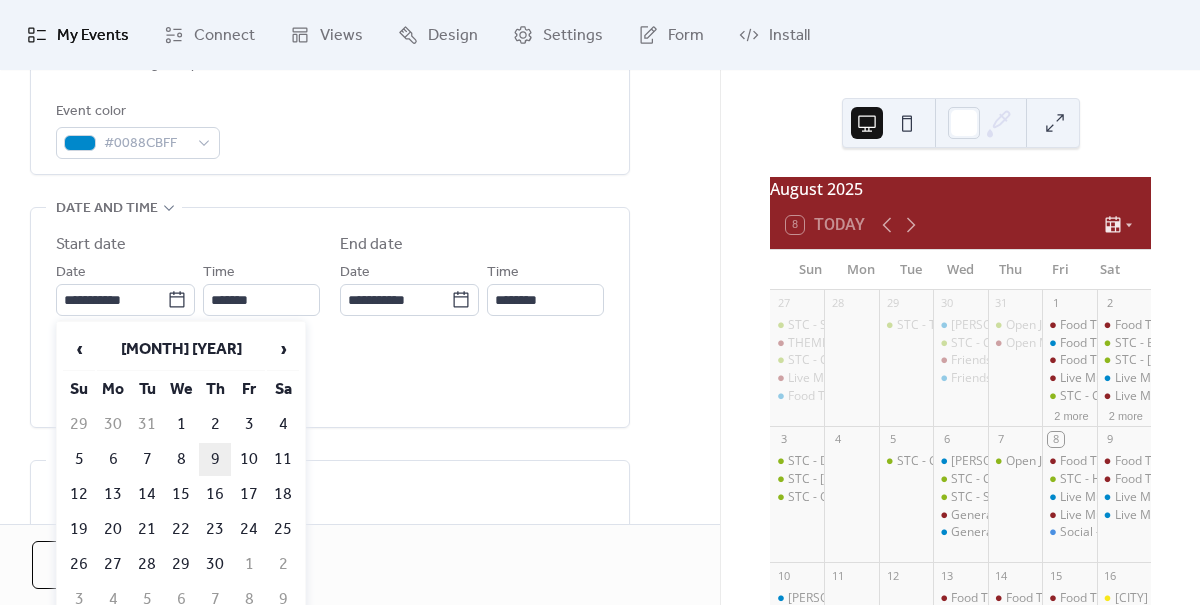 type on "**********" 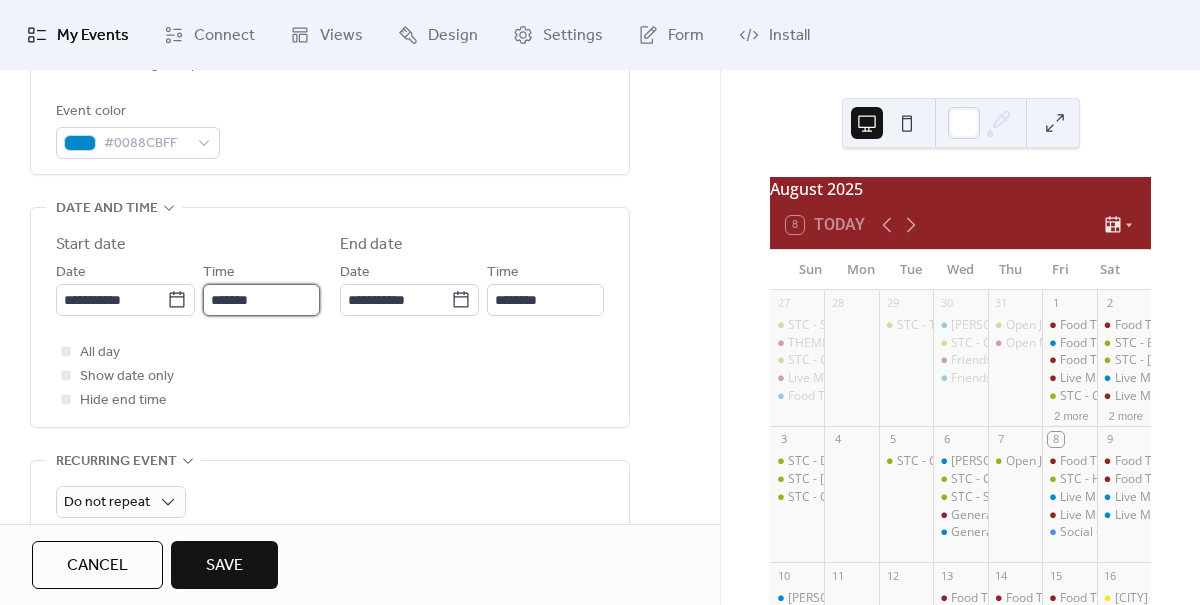 click on "*******" at bounding box center (261, 300) 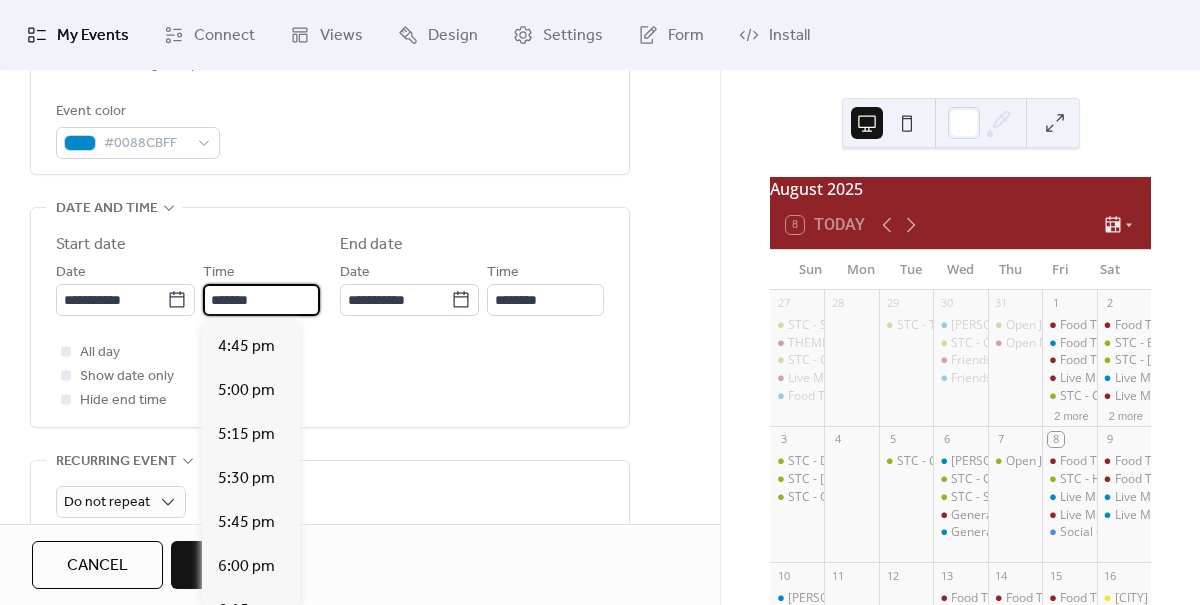 scroll, scrollTop: 2933, scrollLeft: 0, axis: vertical 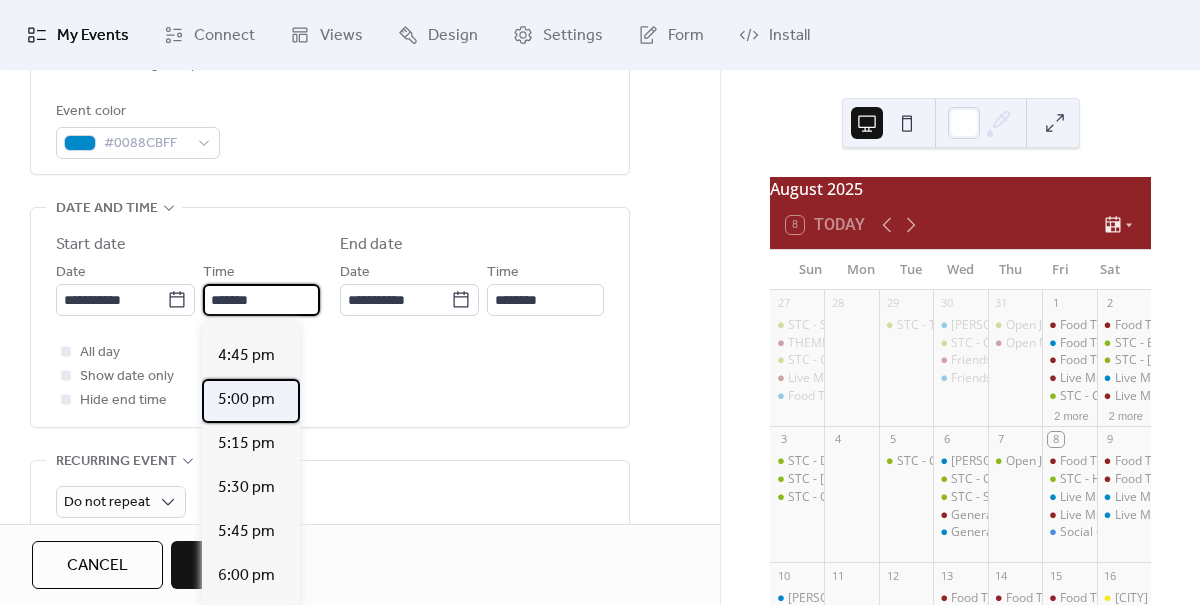 click on "5:00 pm" at bounding box center (246, 400) 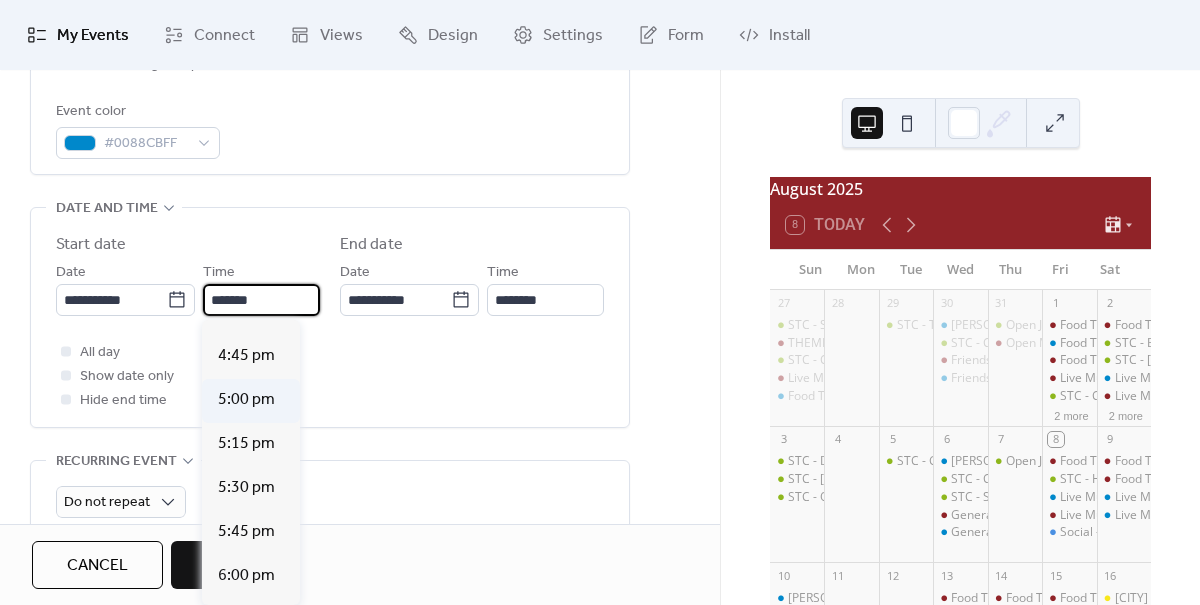 type on "*******" 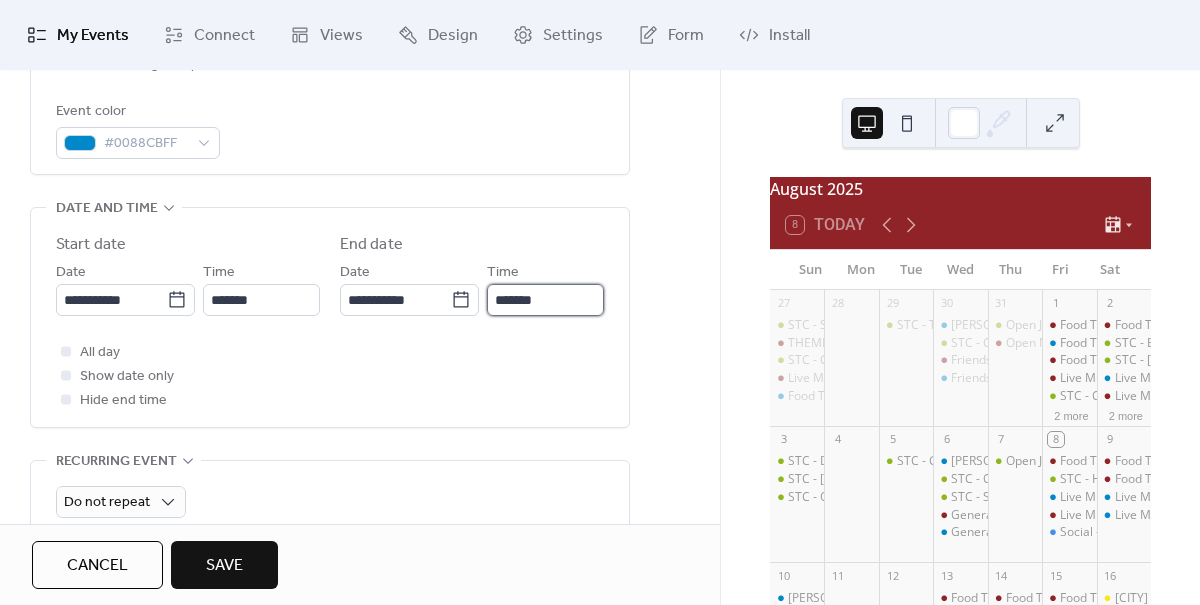 click on "*******" at bounding box center [545, 300] 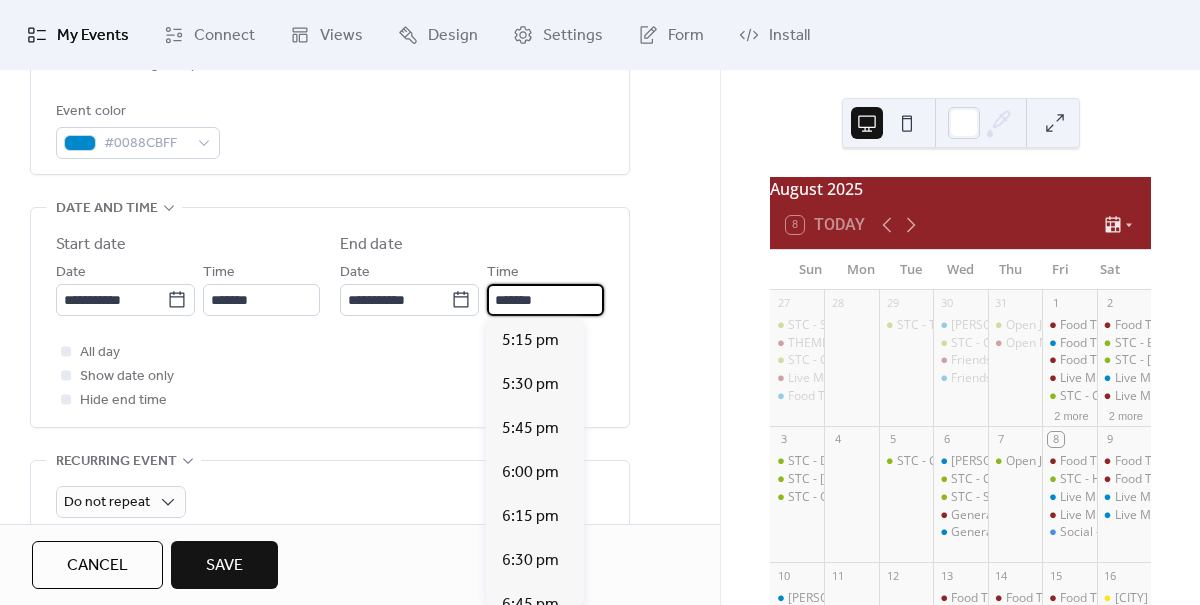scroll, scrollTop: 484, scrollLeft: 0, axis: vertical 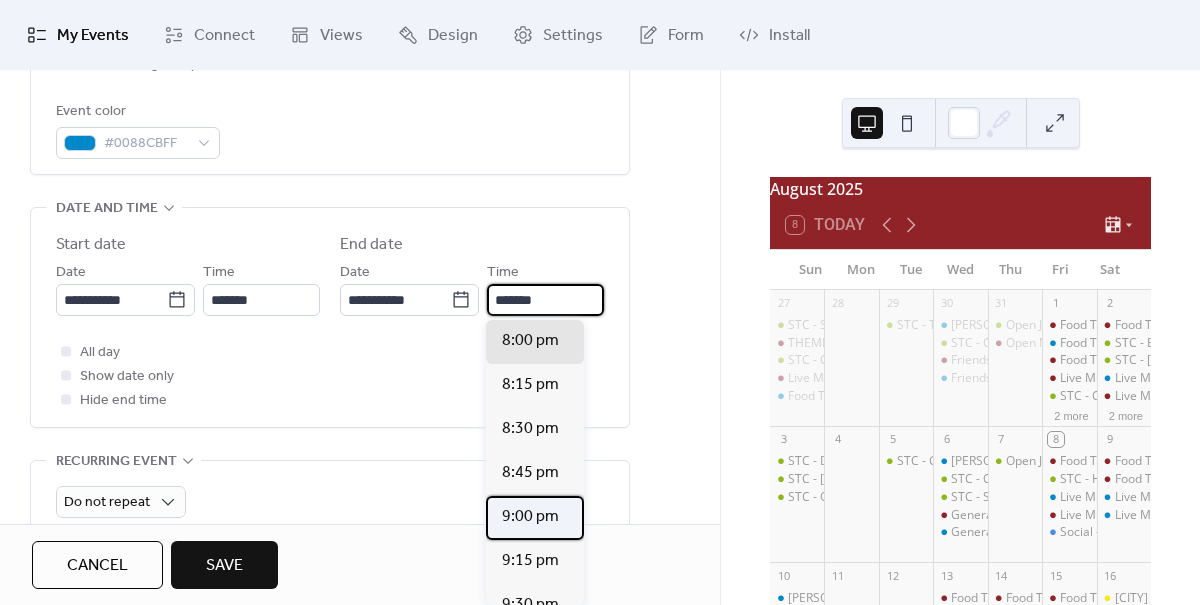 click on "9:00 pm" at bounding box center [530, 517] 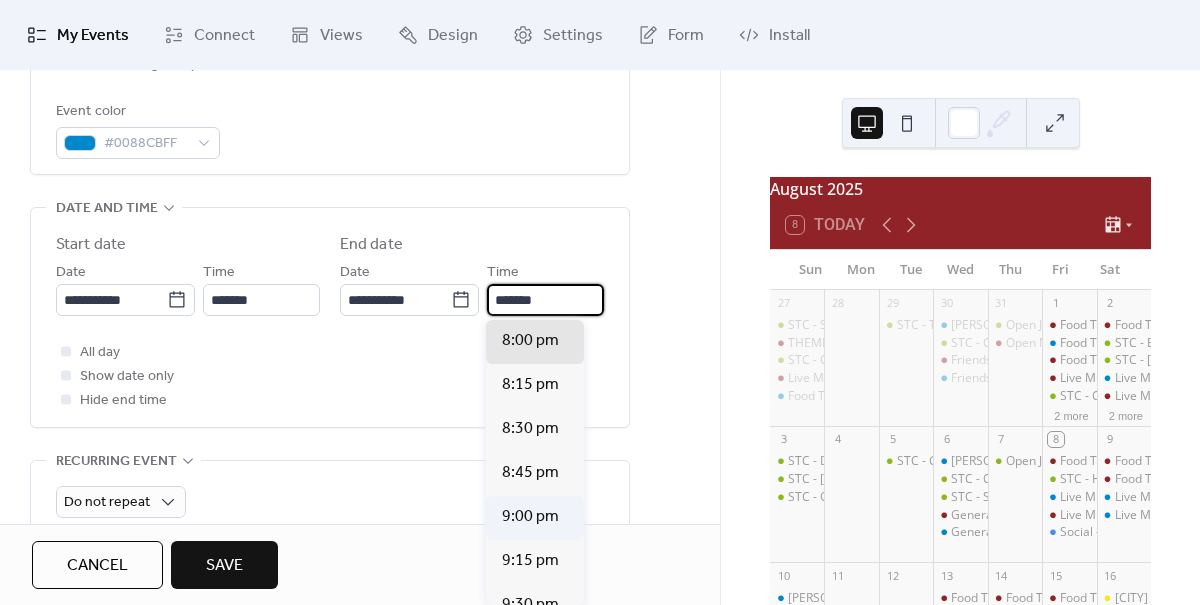 type on "*******" 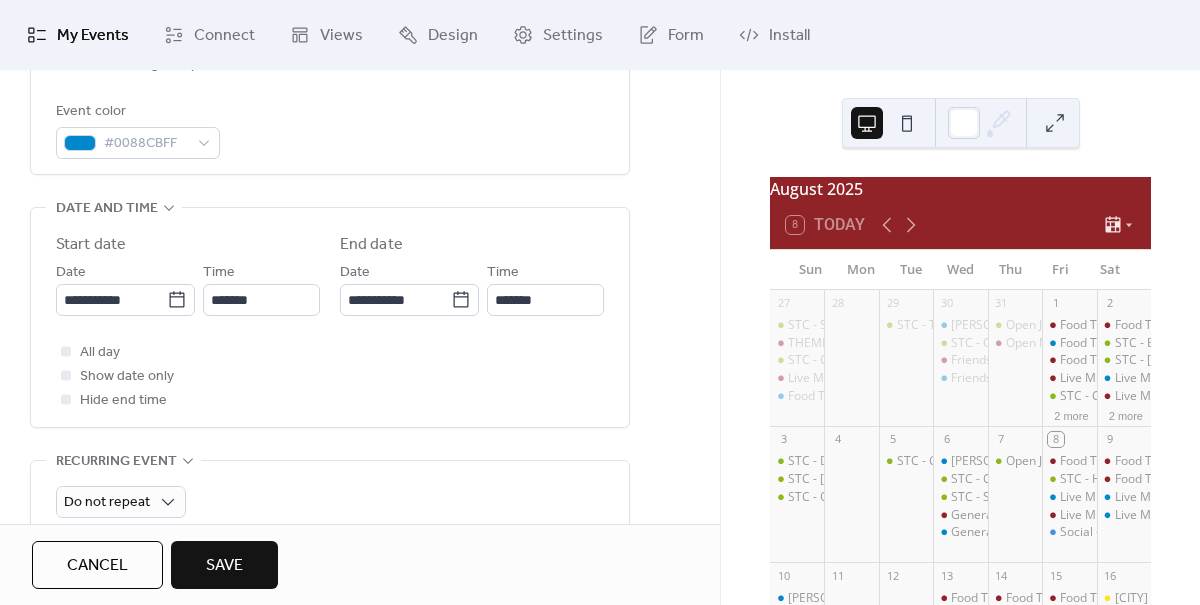 click on "Save" at bounding box center [224, 566] 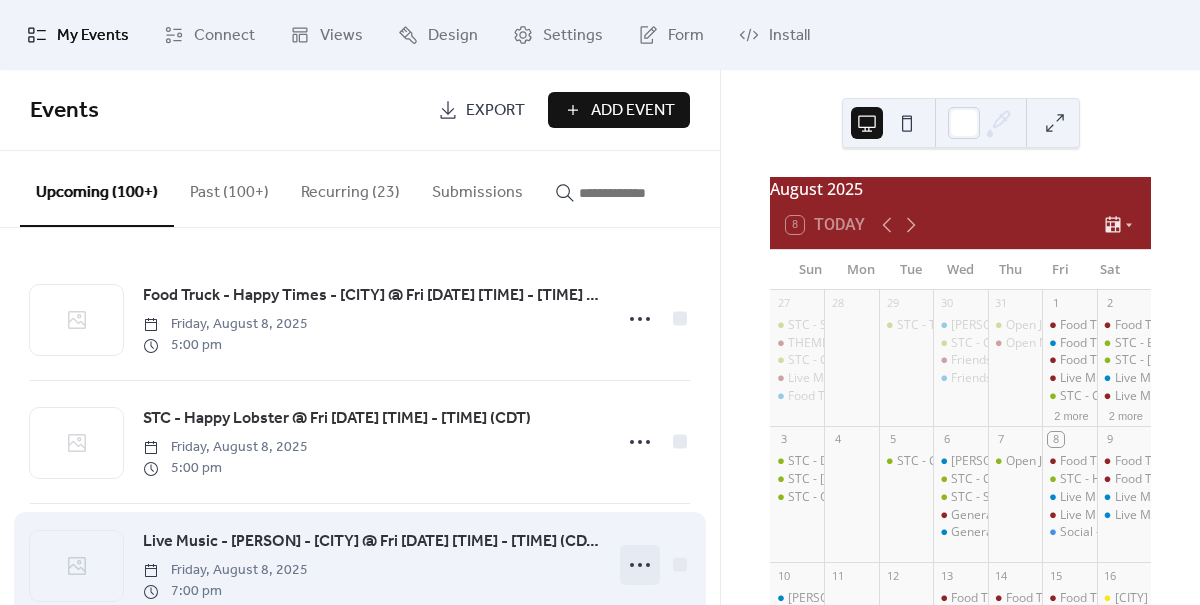 click 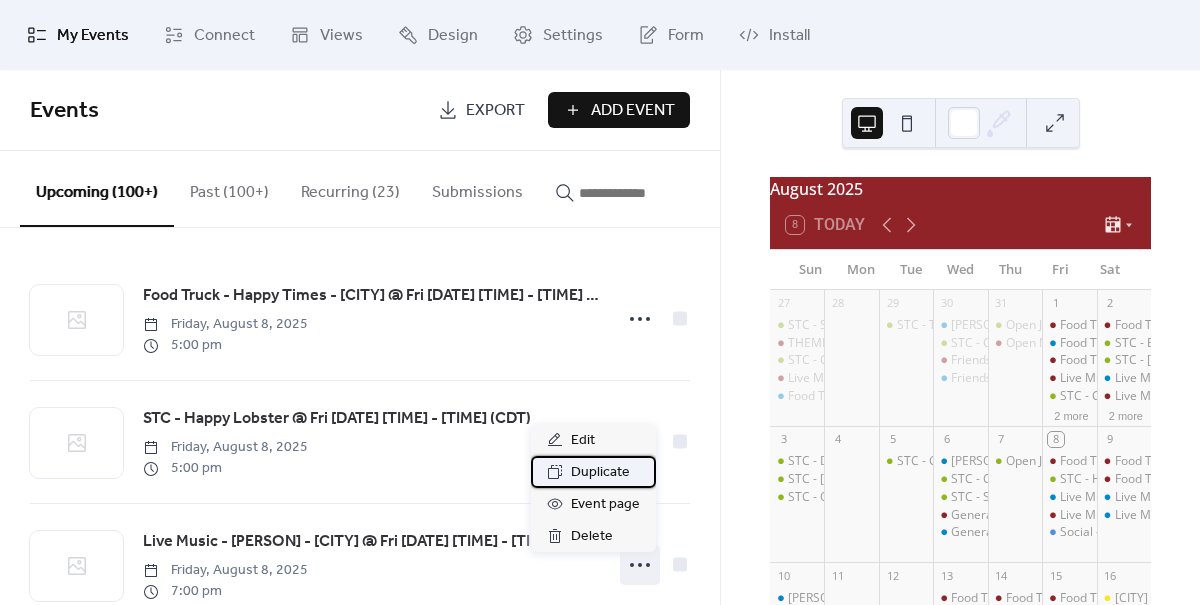 click on "Duplicate" at bounding box center [600, 473] 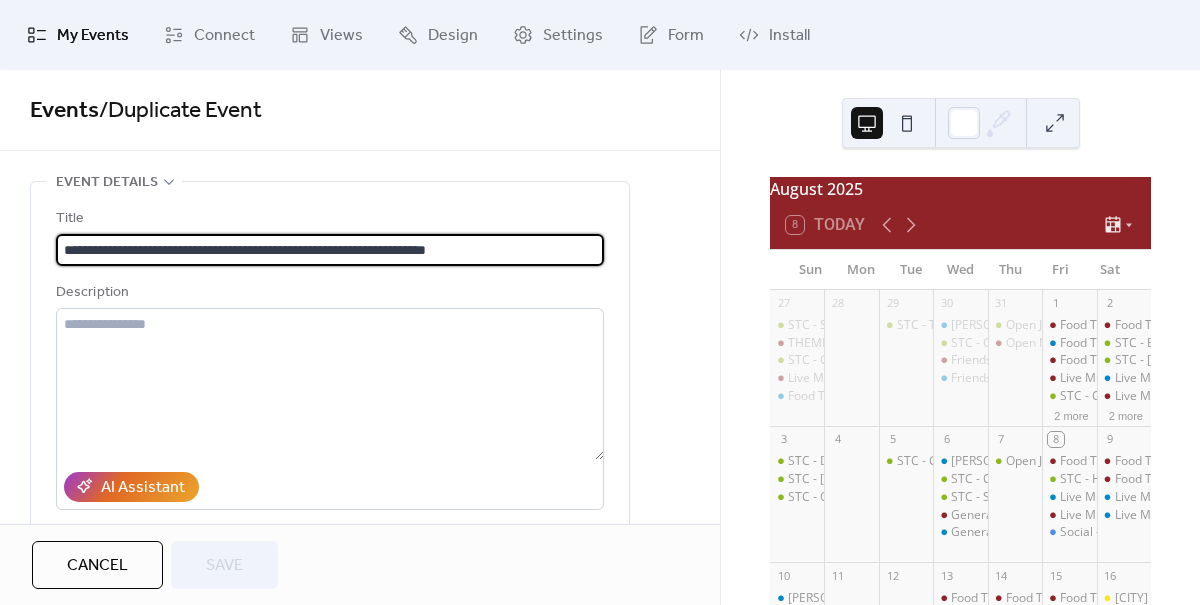 click on "**********" at bounding box center (330, 250) 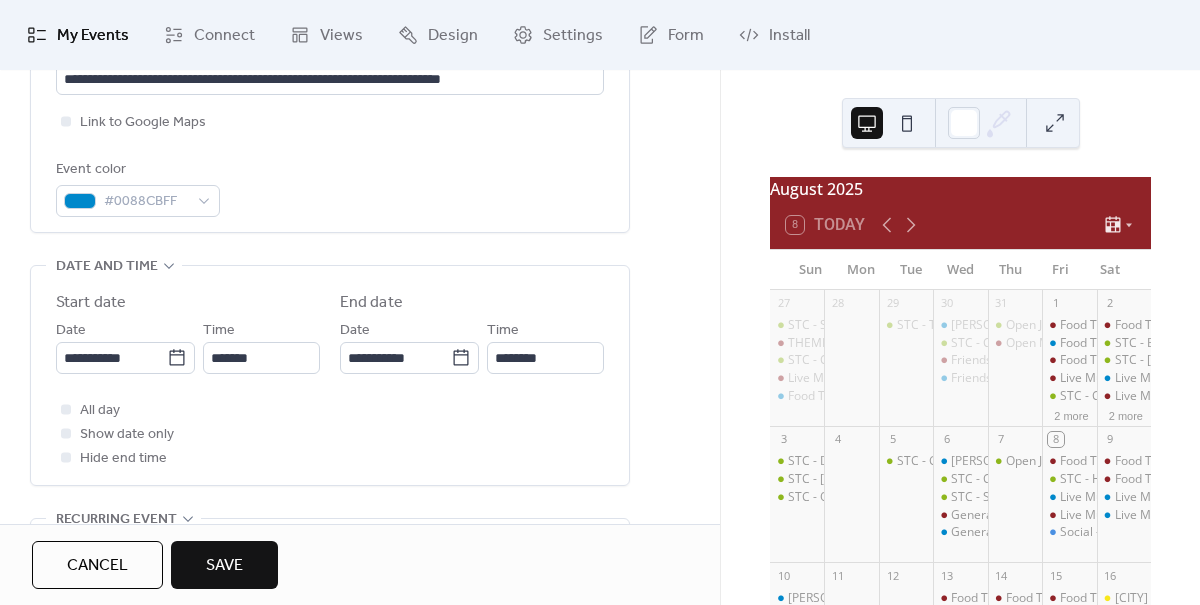 scroll, scrollTop: 510, scrollLeft: 0, axis: vertical 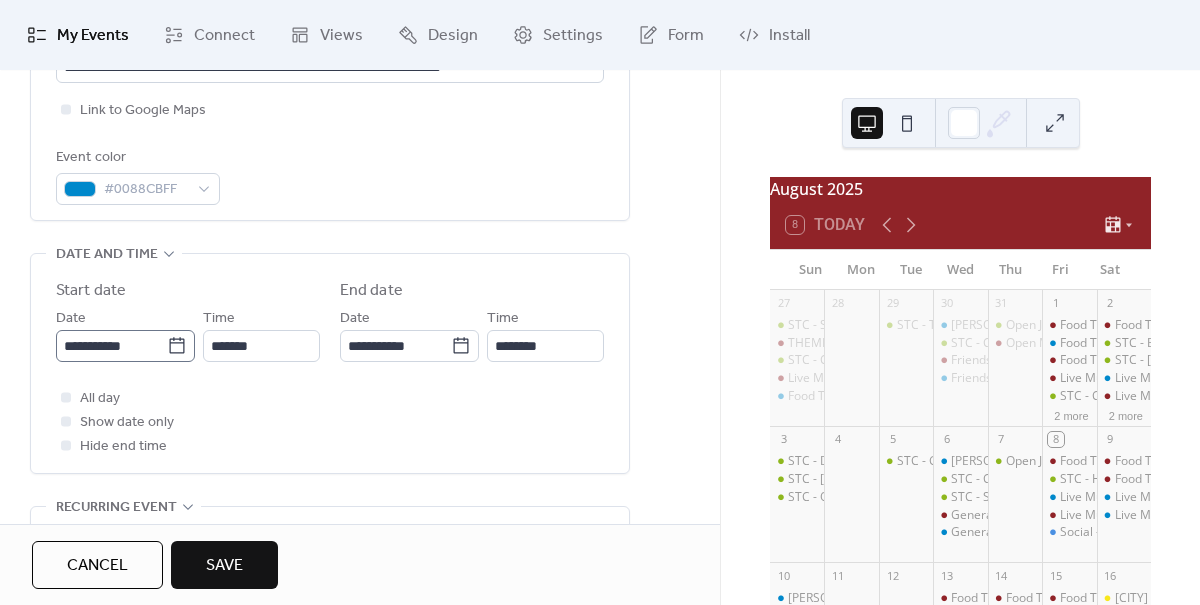 type on "**********" 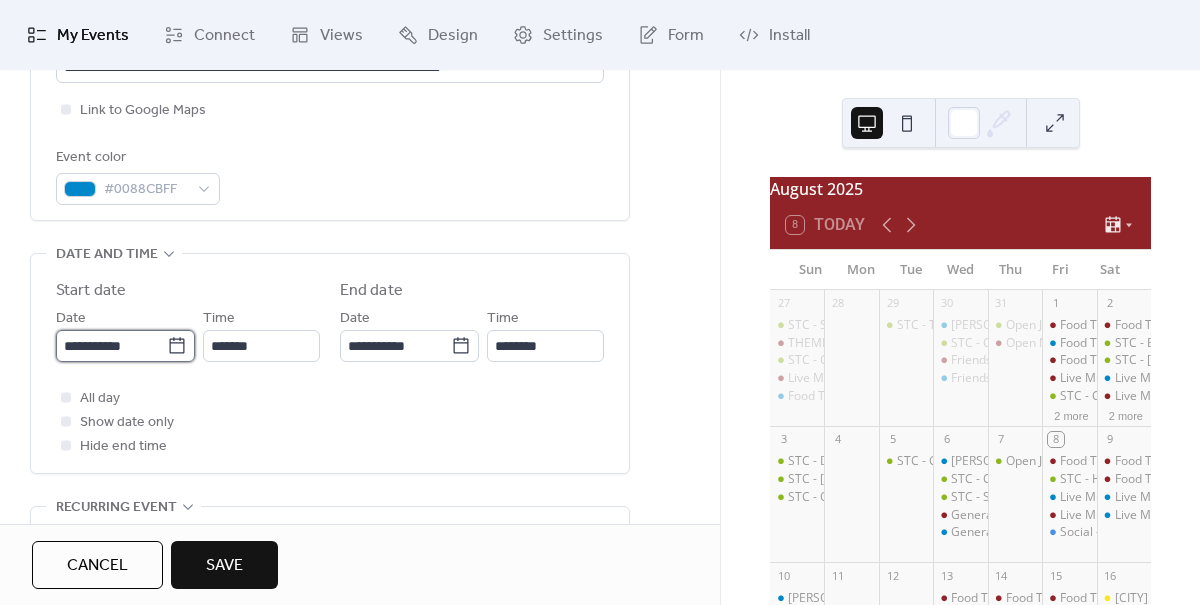 click on "**********" at bounding box center (111, 346) 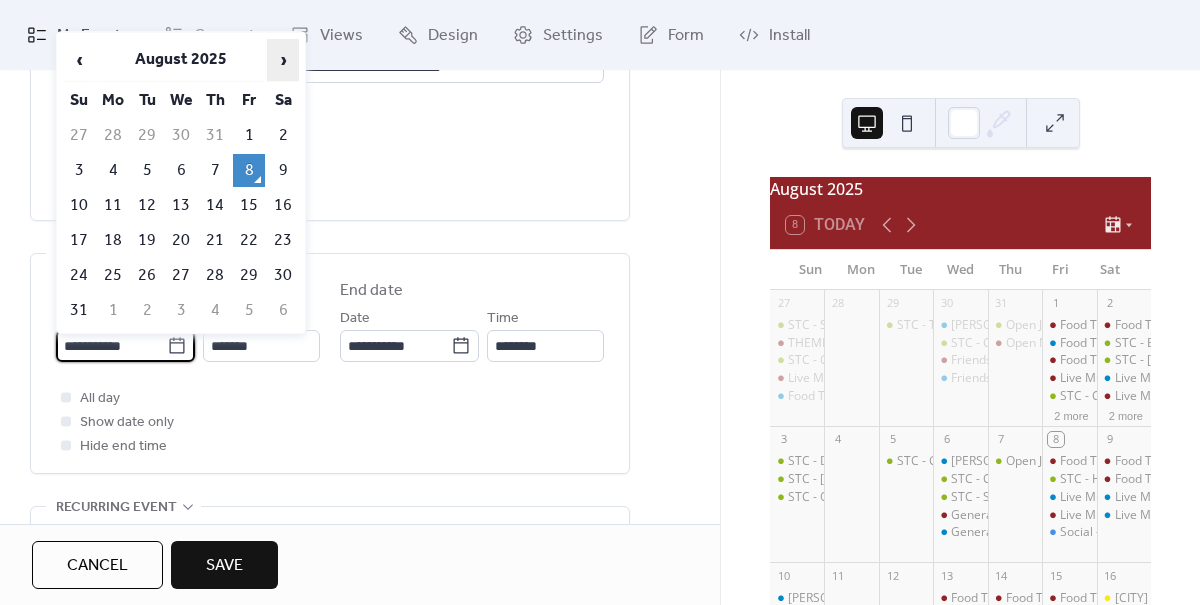 click on "›" at bounding box center (283, 60) 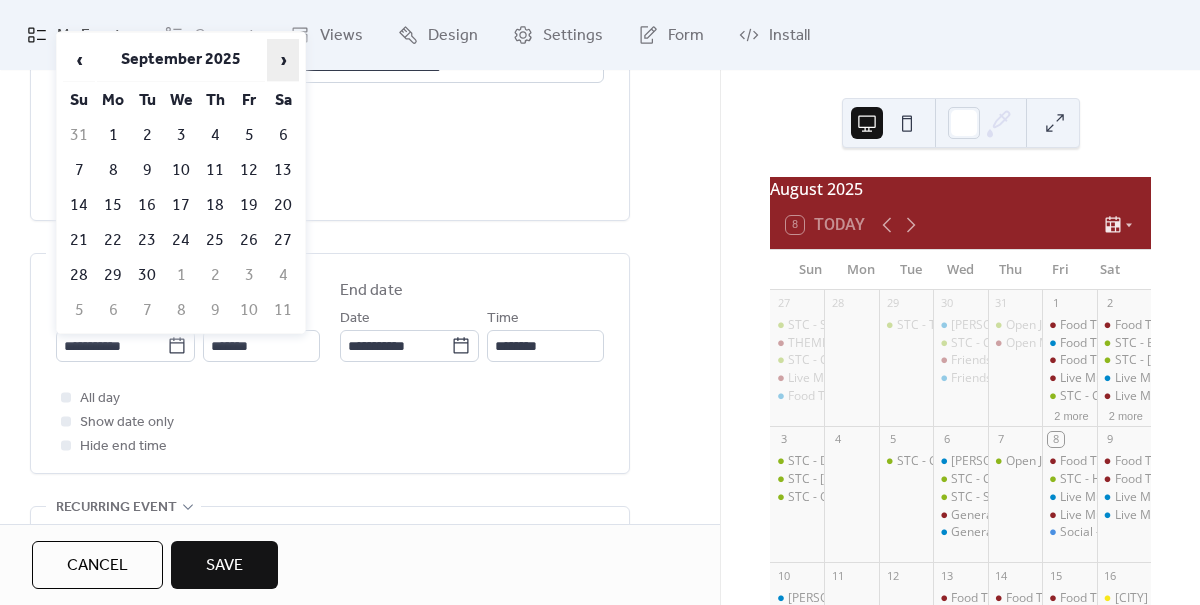 click on "›" at bounding box center [283, 60] 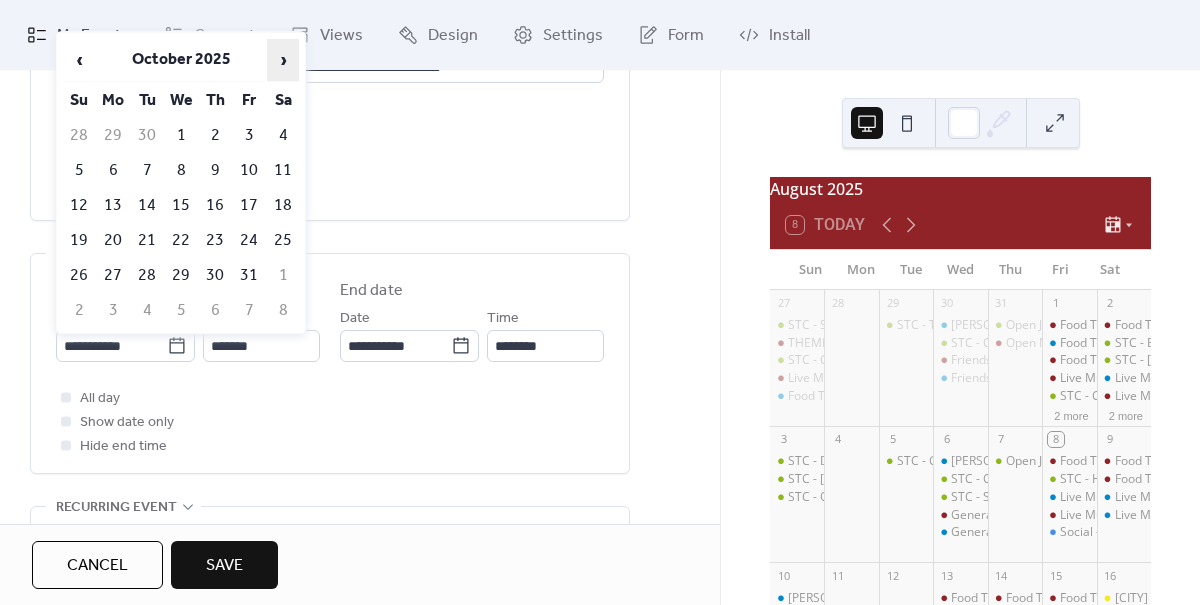 click on "›" at bounding box center [283, 60] 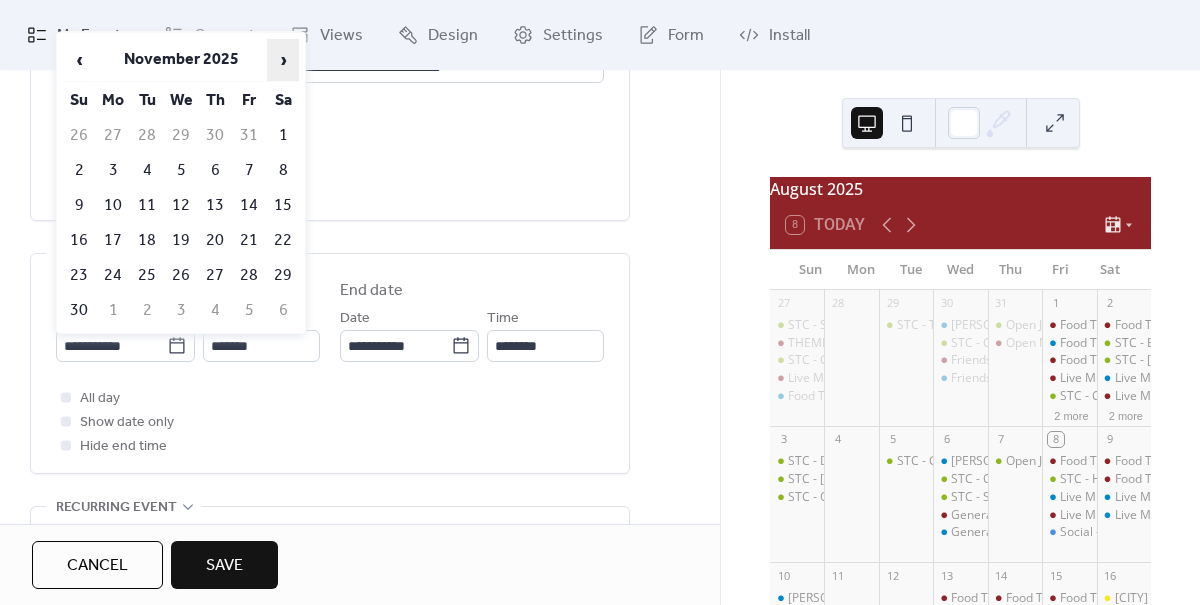 click on "›" at bounding box center (283, 60) 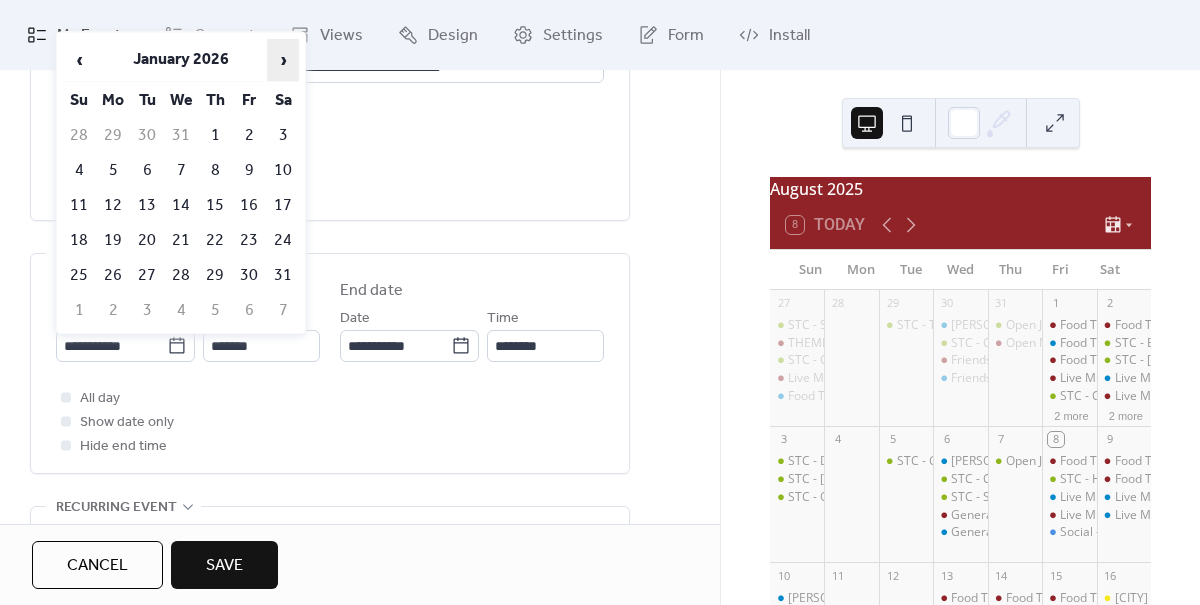 click on "›" at bounding box center [283, 60] 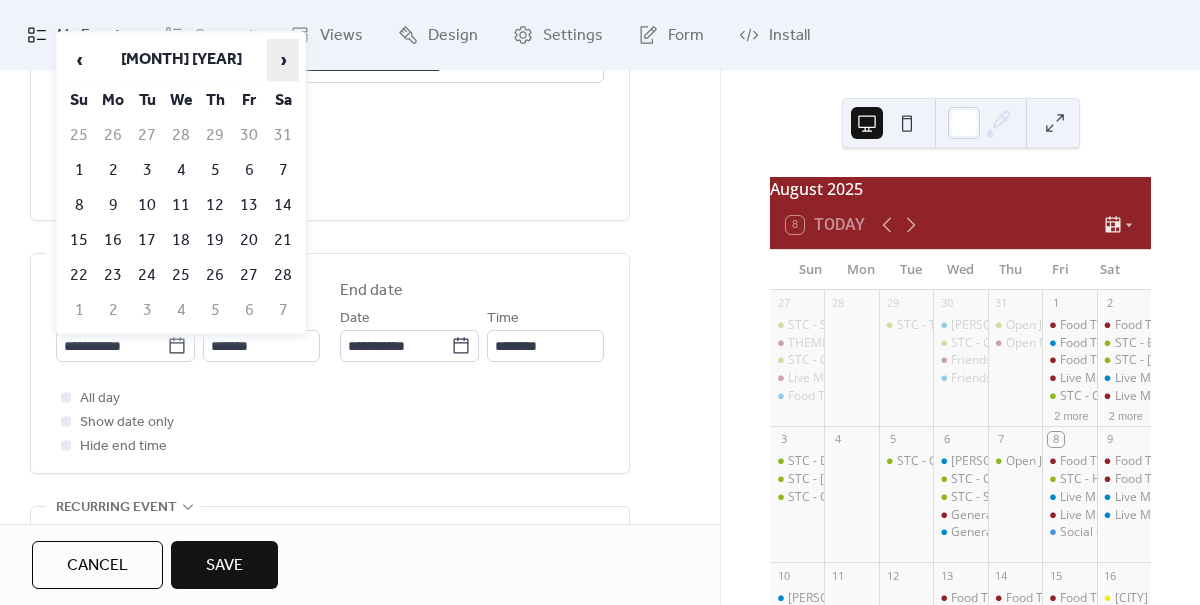 click on "›" at bounding box center (283, 60) 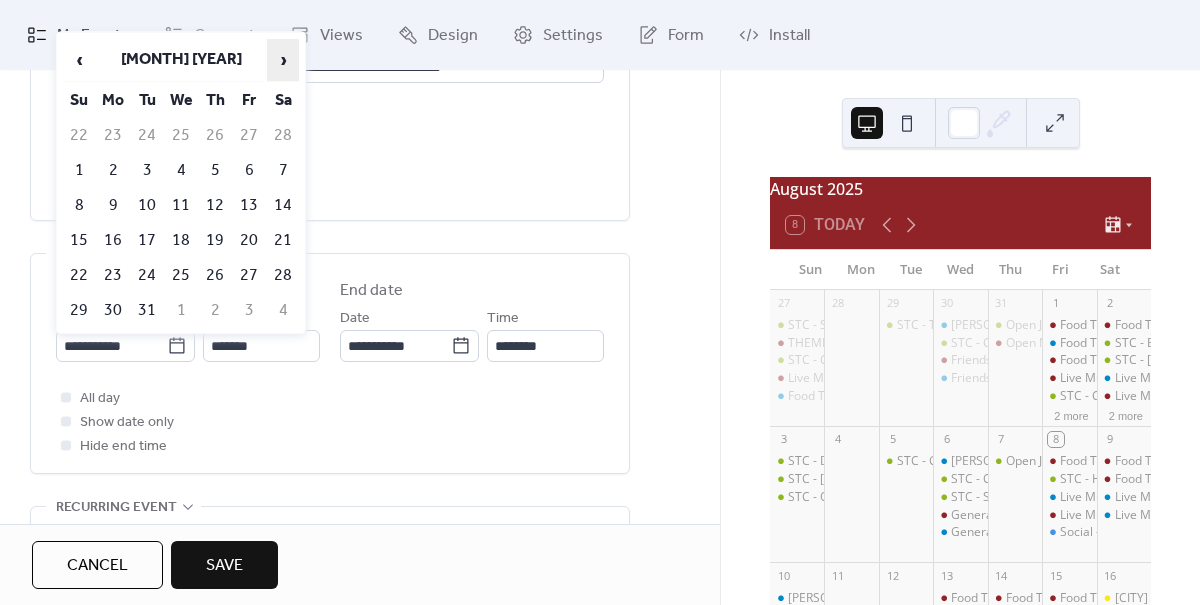 click on "›" at bounding box center [283, 60] 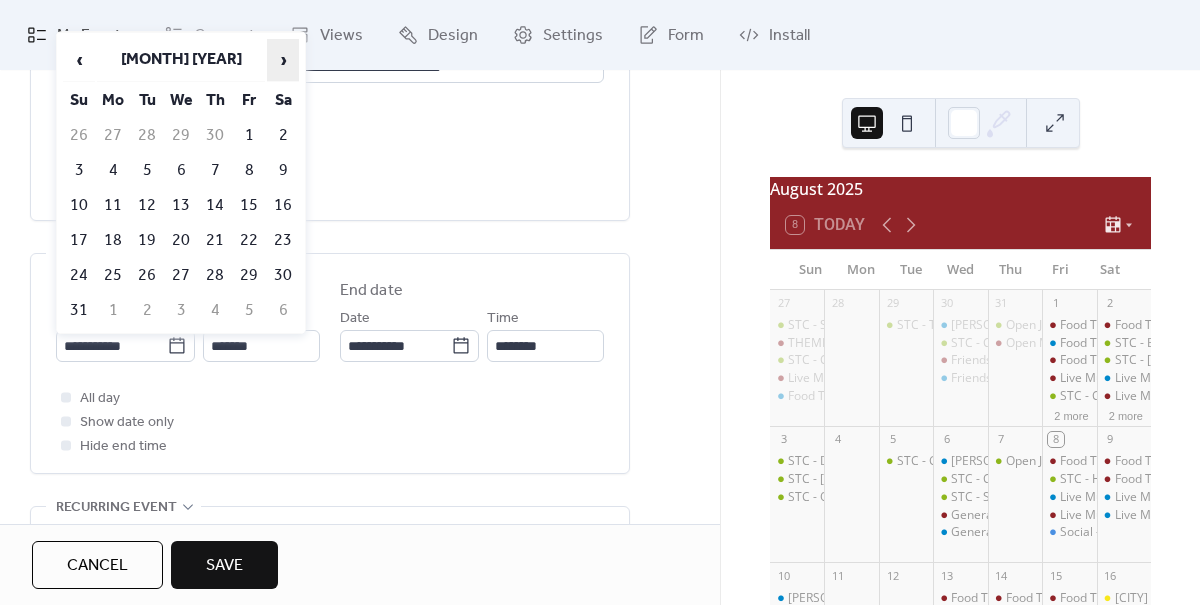 click on "›" at bounding box center (283, 60) 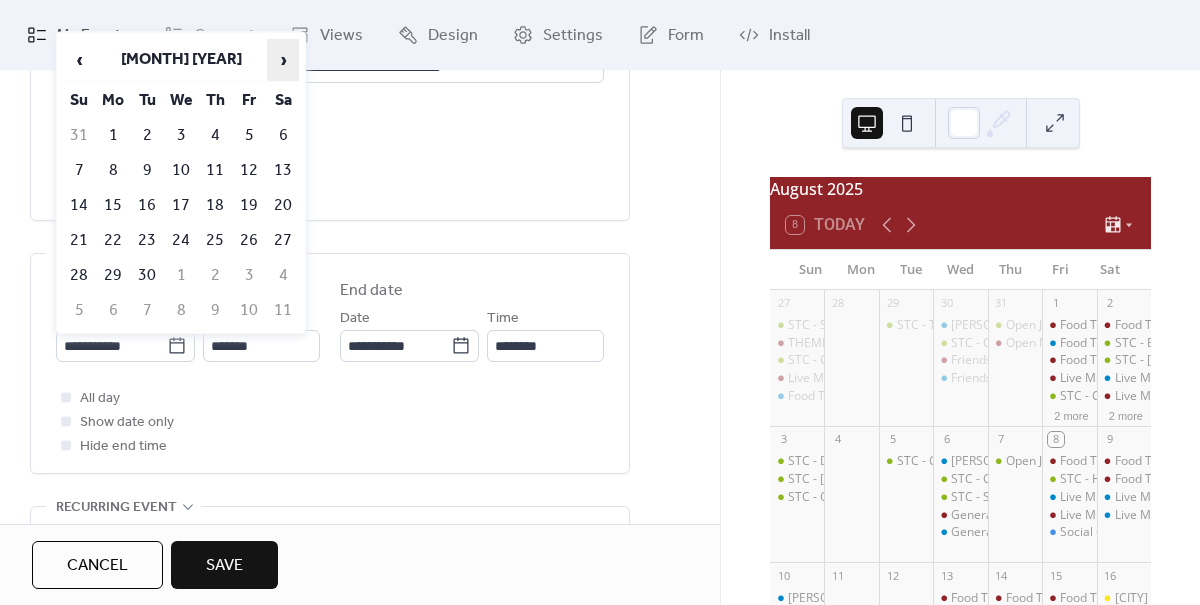 click on "›" at bounding box center (283, 60) 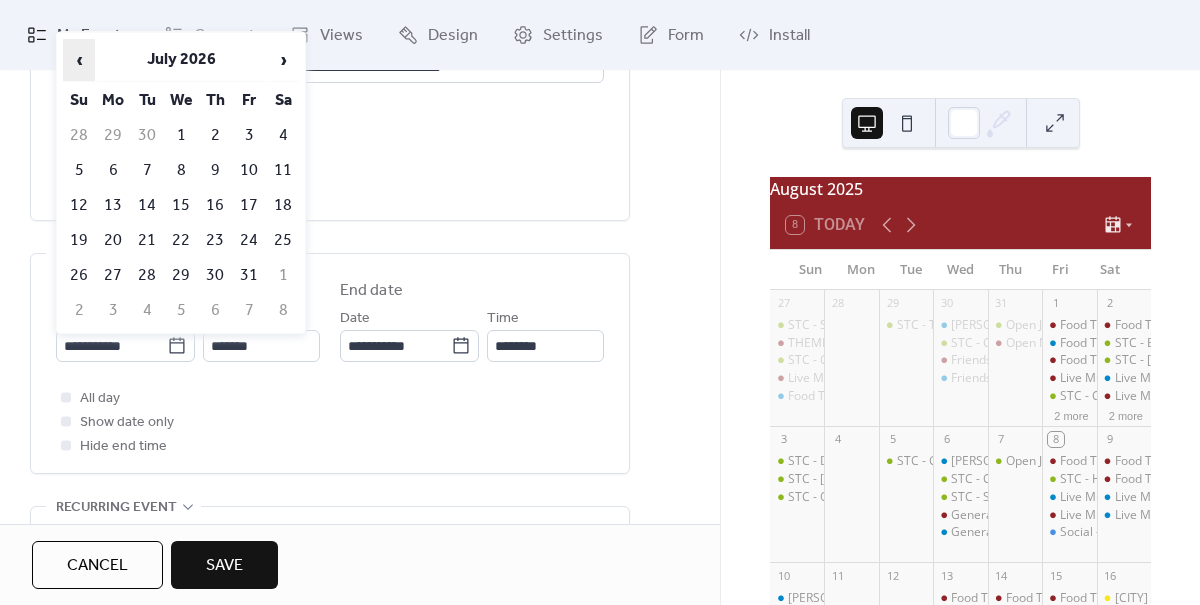 click on "‹" at bounding box center [79, 60] 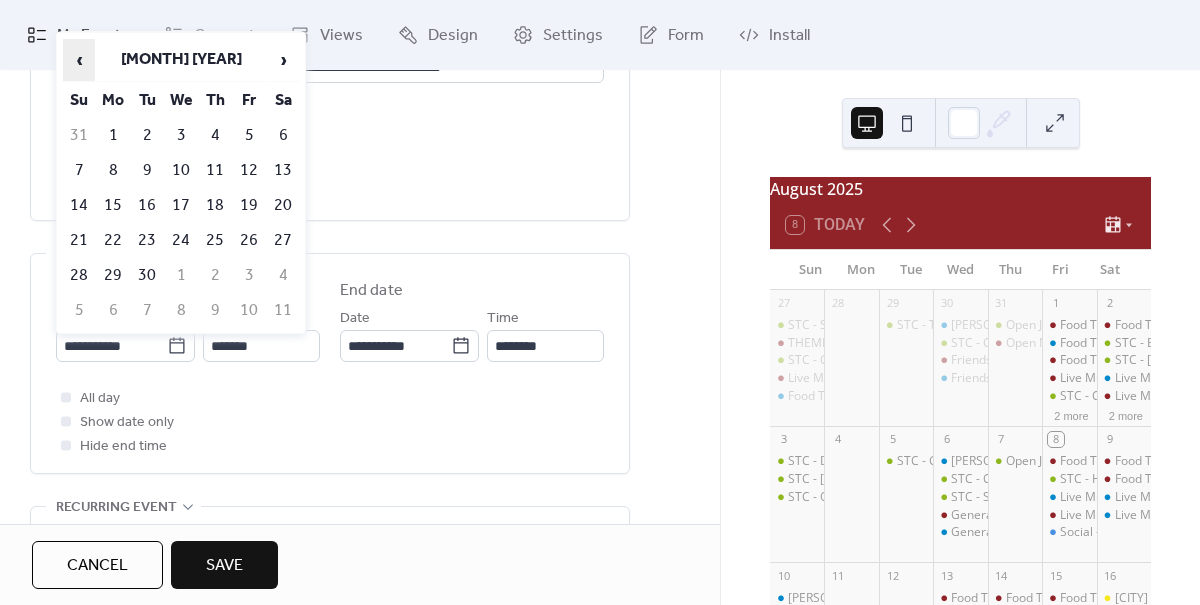 click on "‹" at bounding box center [79, 60] 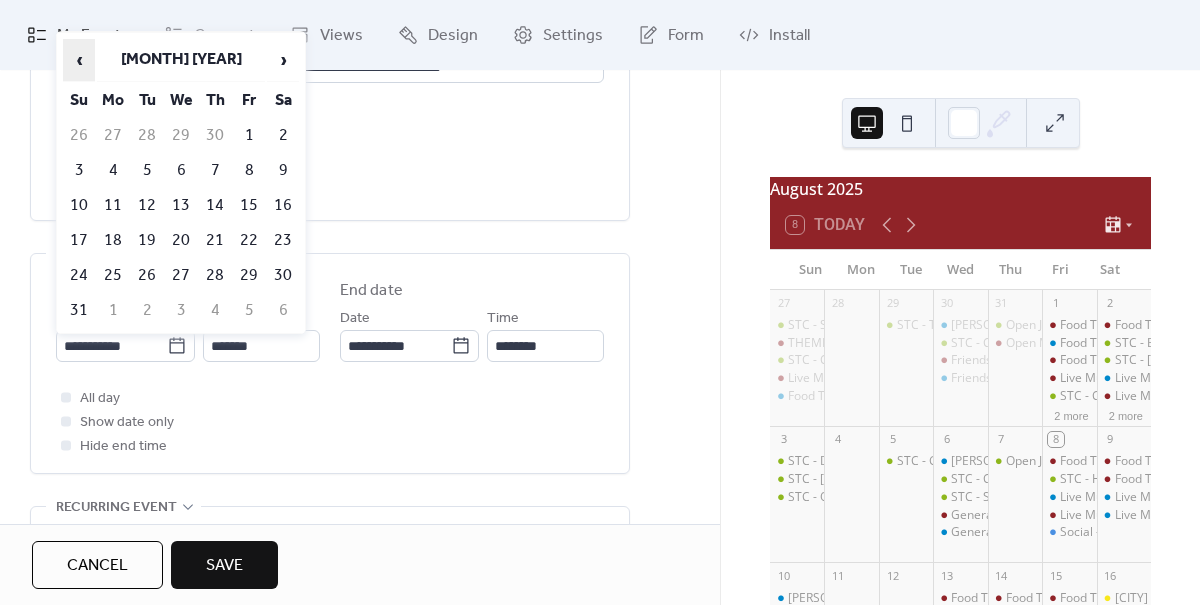 click on "‹" at bounding box center (79, 60) 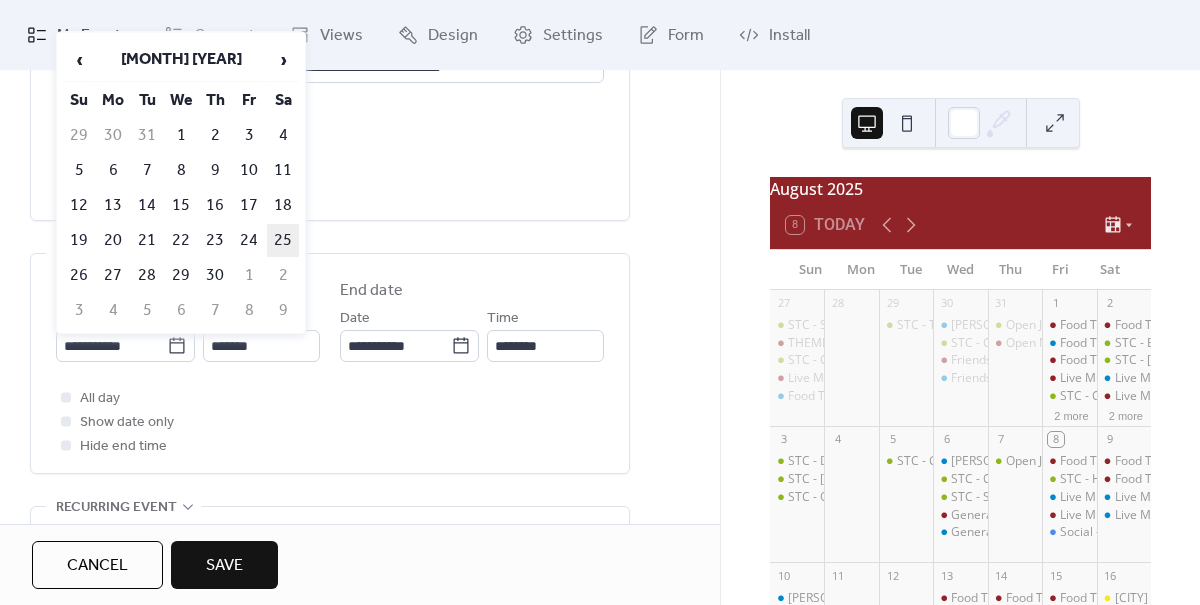 click on "25" at bounding box center [283, 240] 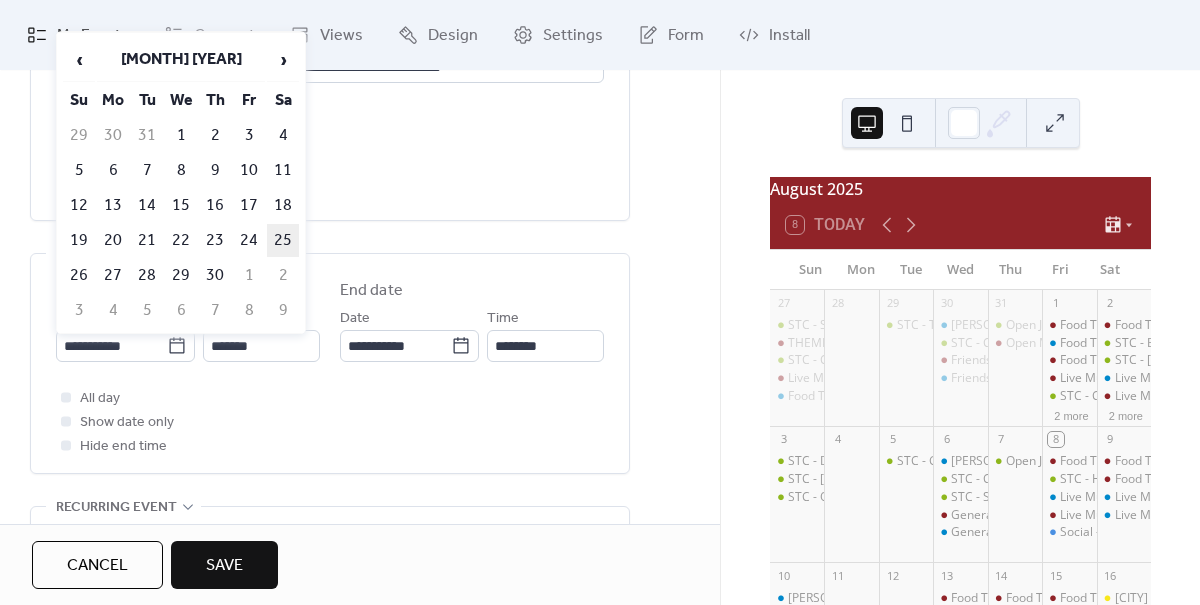 type on "**********" 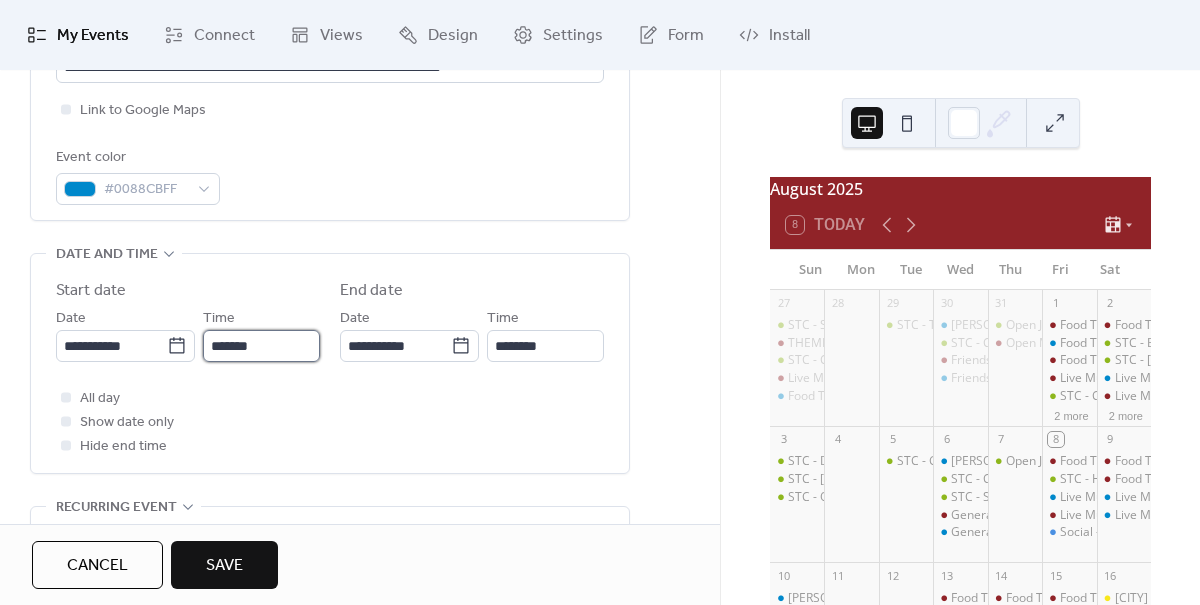 click on "*******" at bounding box center (261, 346) 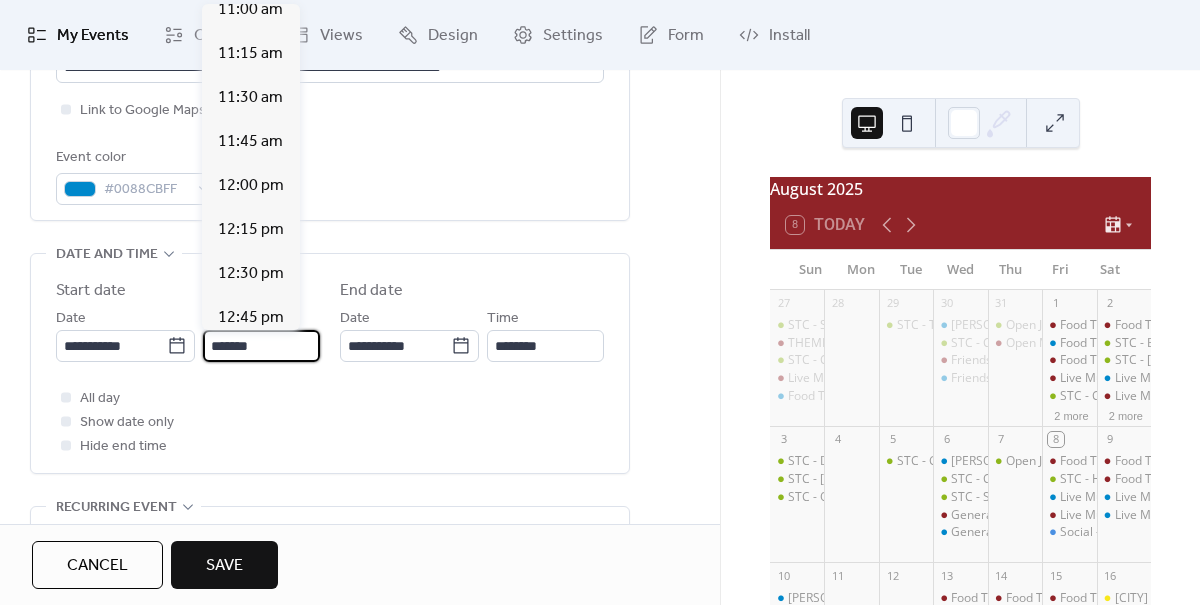 scroll, scrollTop: 1948, scrollLeft: 0, axis: vertical 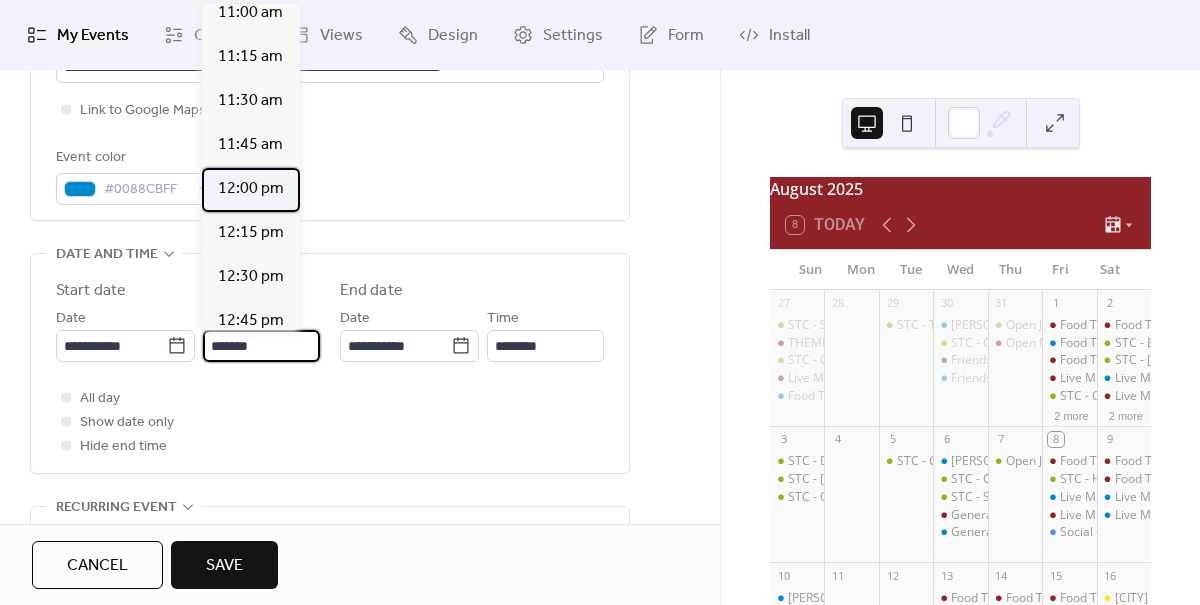 click on "12:00 pm" at bounding box center [251, 189] 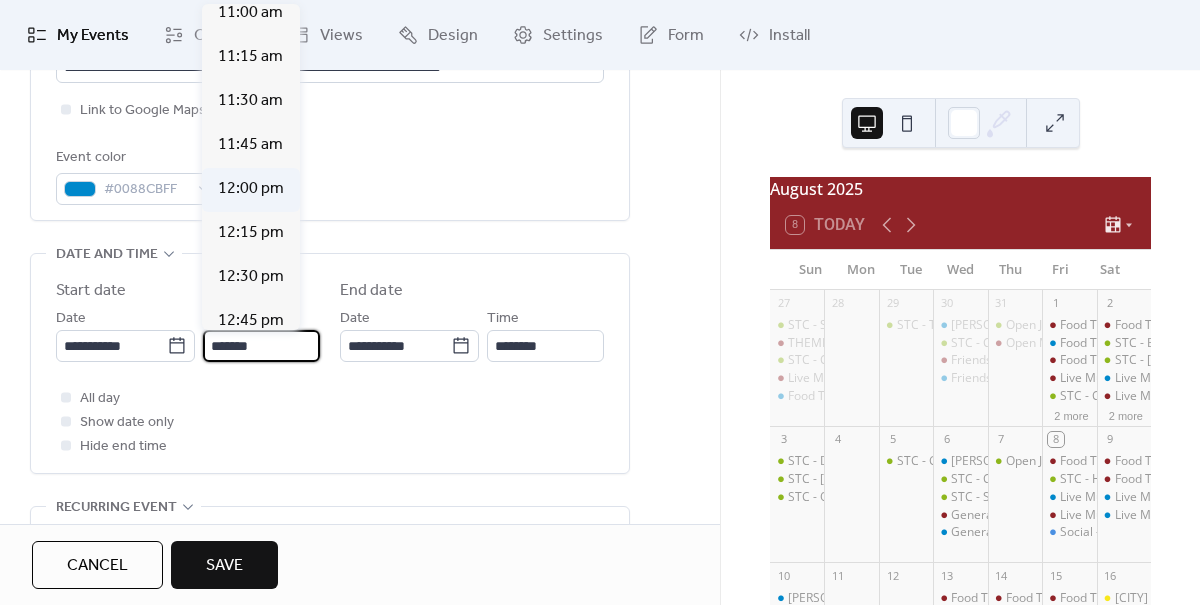 type on "********" 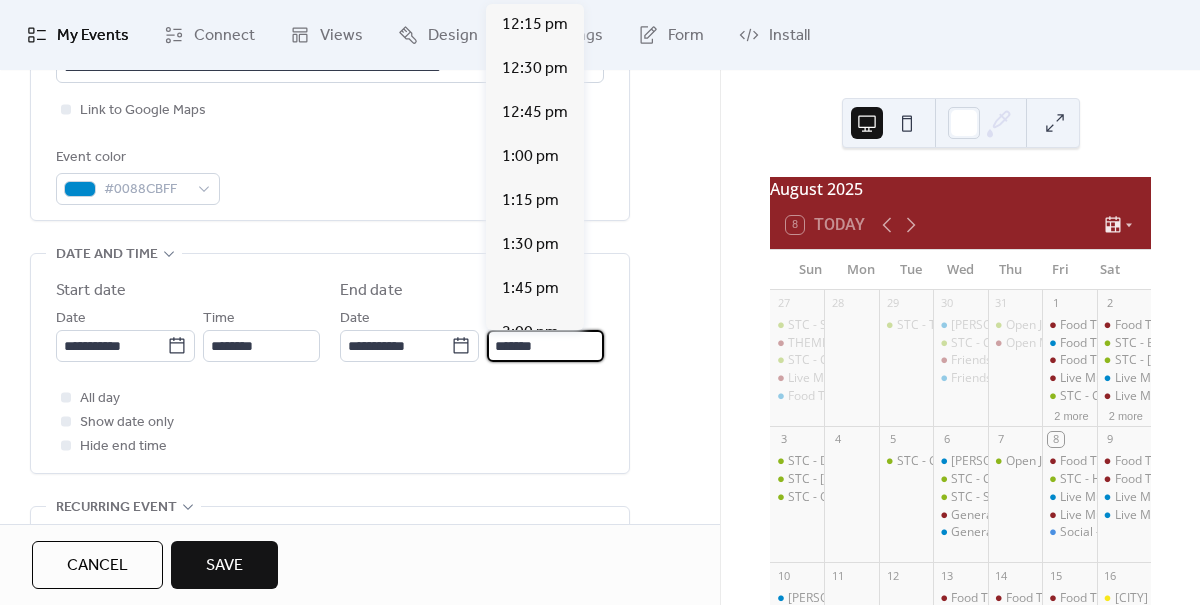 click on "*******" at bounding box center (545, 346) 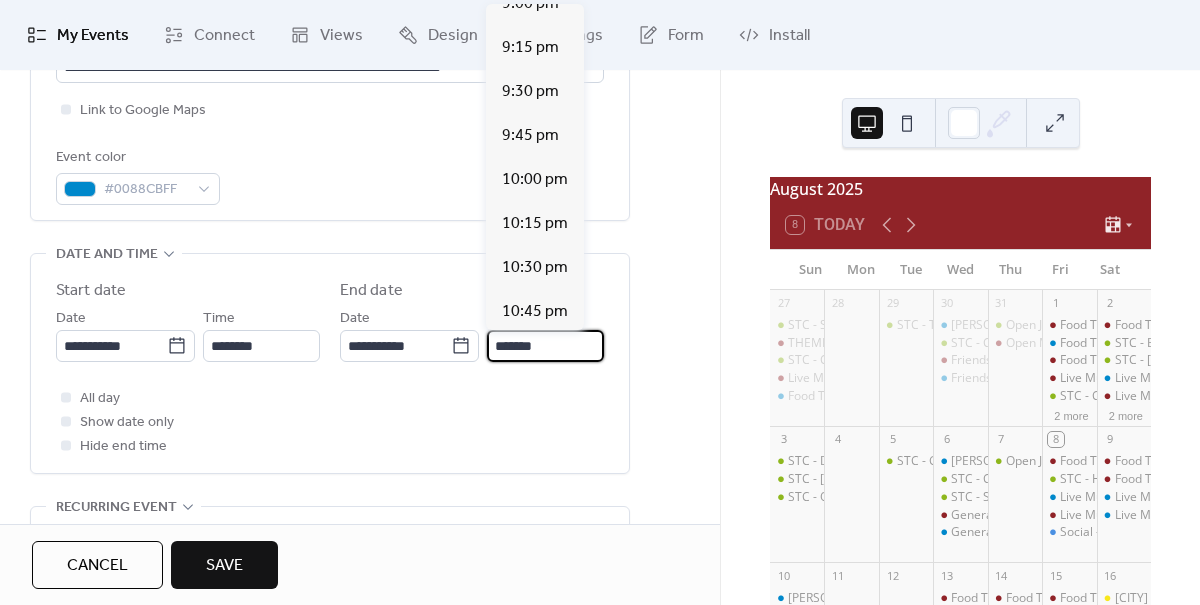 scroll, scrollTop: 1742, scrollLeft: 0, axis: vertical 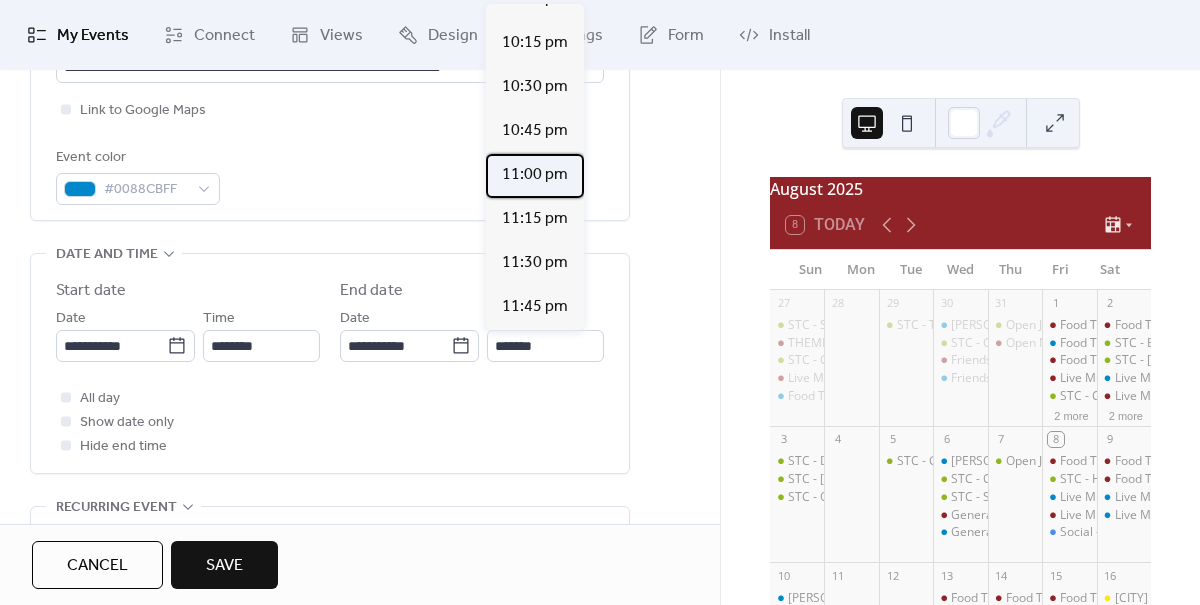 click on "11:00 pm" at bounding box center (535, 175) 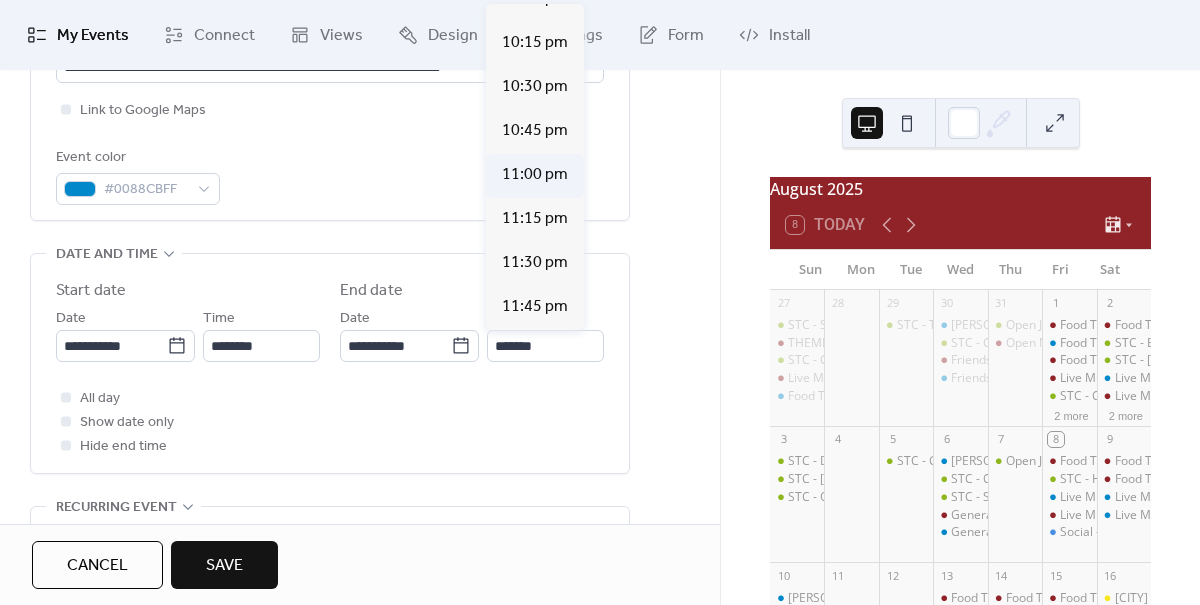type on "********" 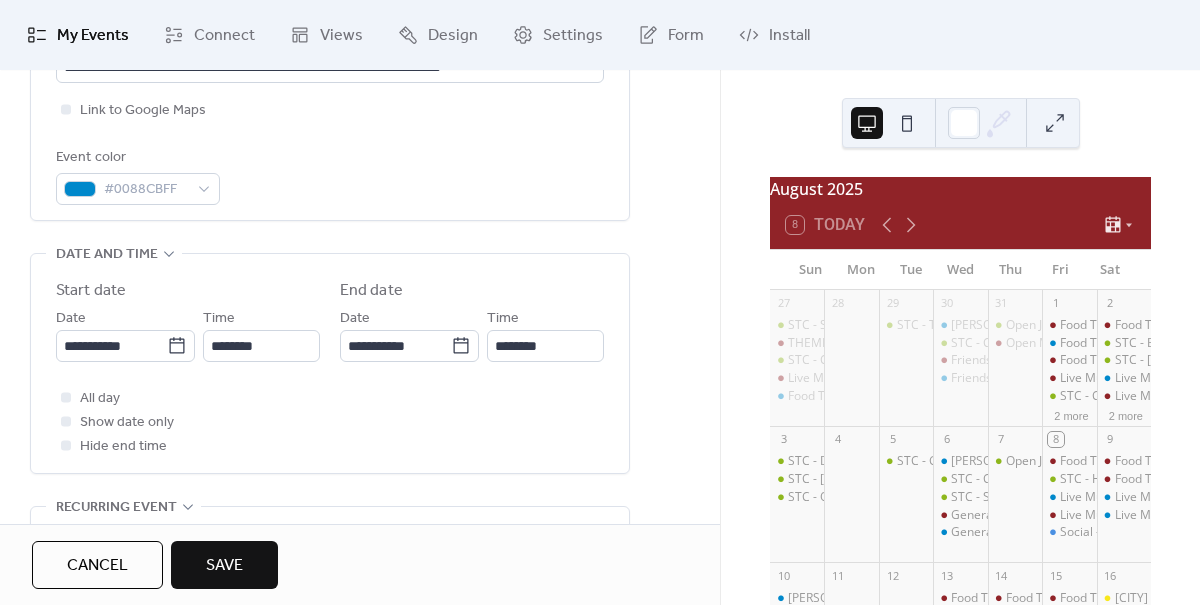 click on "Save" at bounding box center [224, 566] 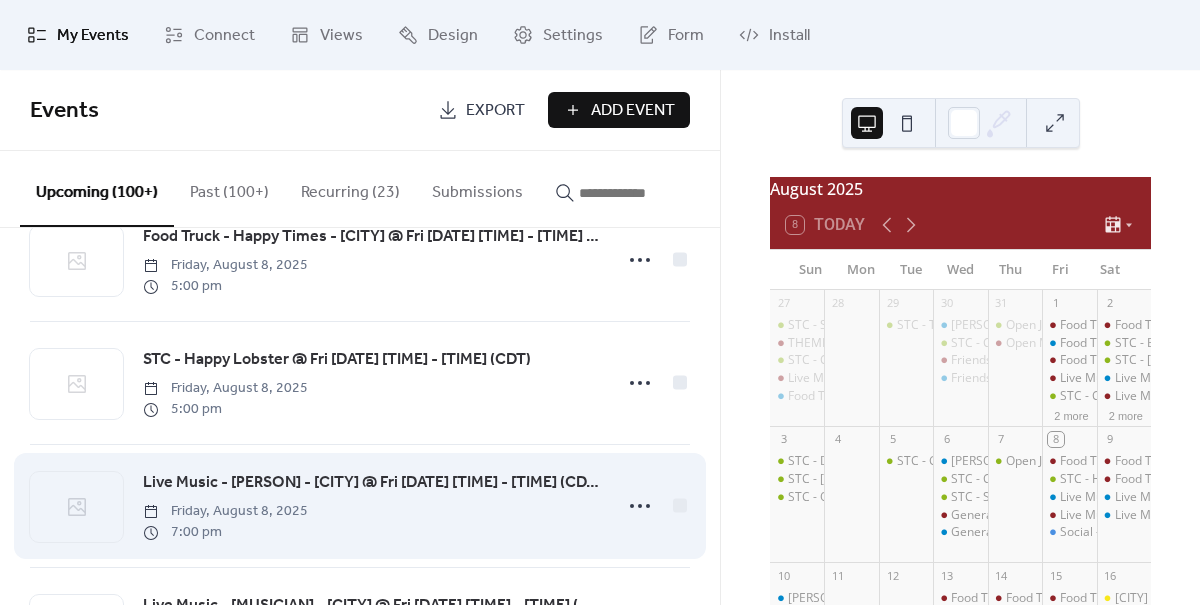 scroll, scrollTop: 62, scrollLeft: 0, axis: vertical 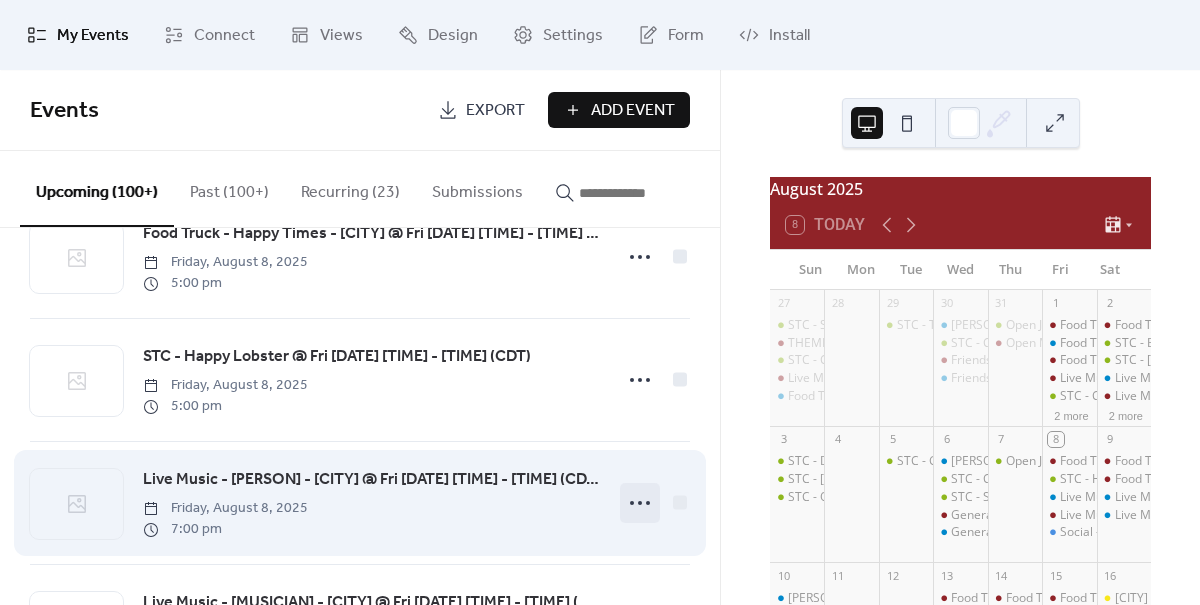 click 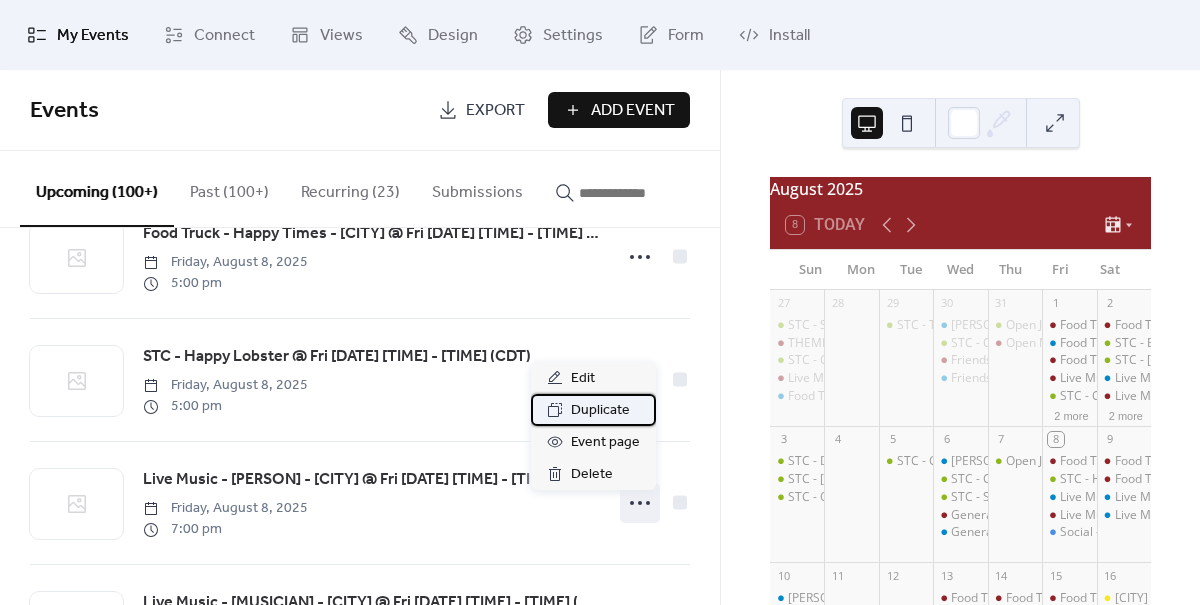 click on "Duplicate" at bounding box center [600, 411] 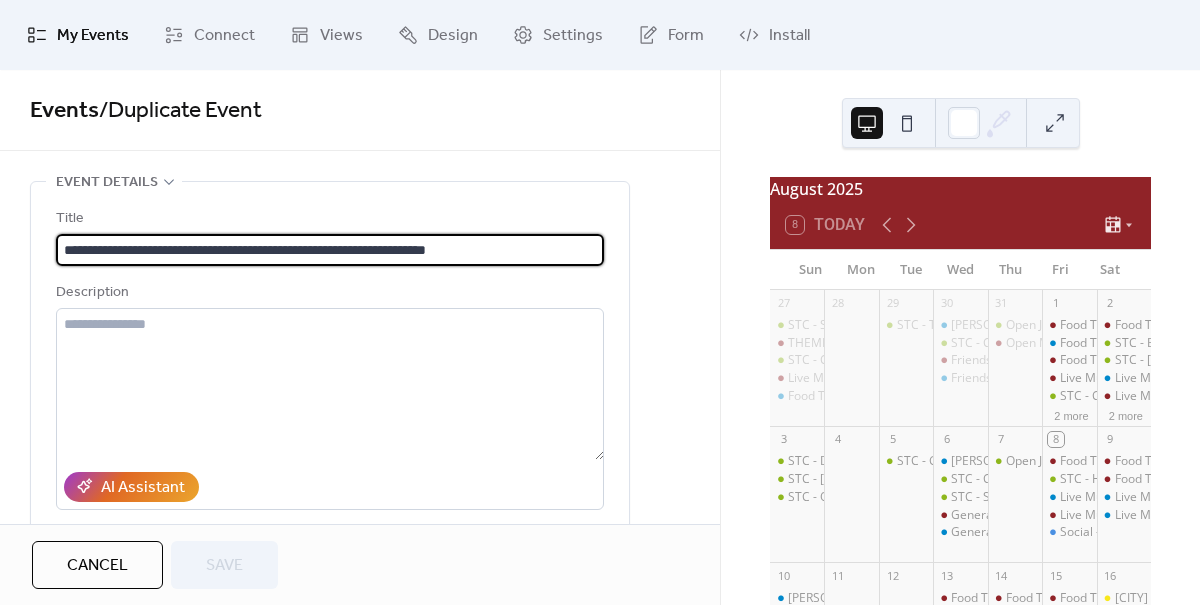 click on "**********" at bounding box center [330, 250] 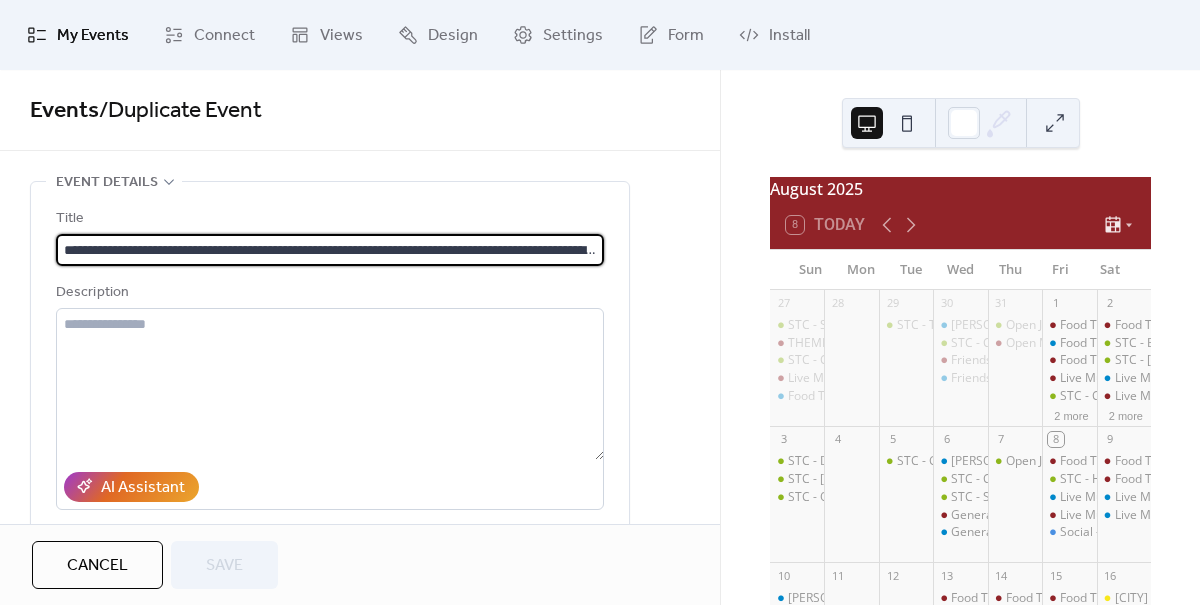 scroll, scrollTop: 0, scrollLeft: 381, axis: horizontal 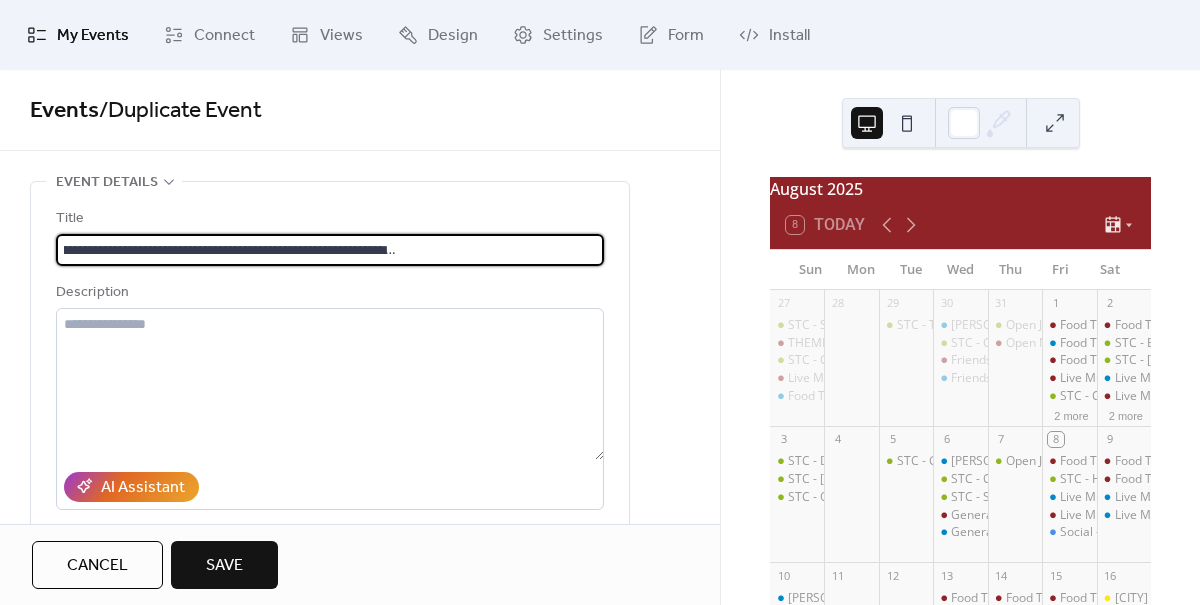click on "**********" at bounding box center [330, 250] 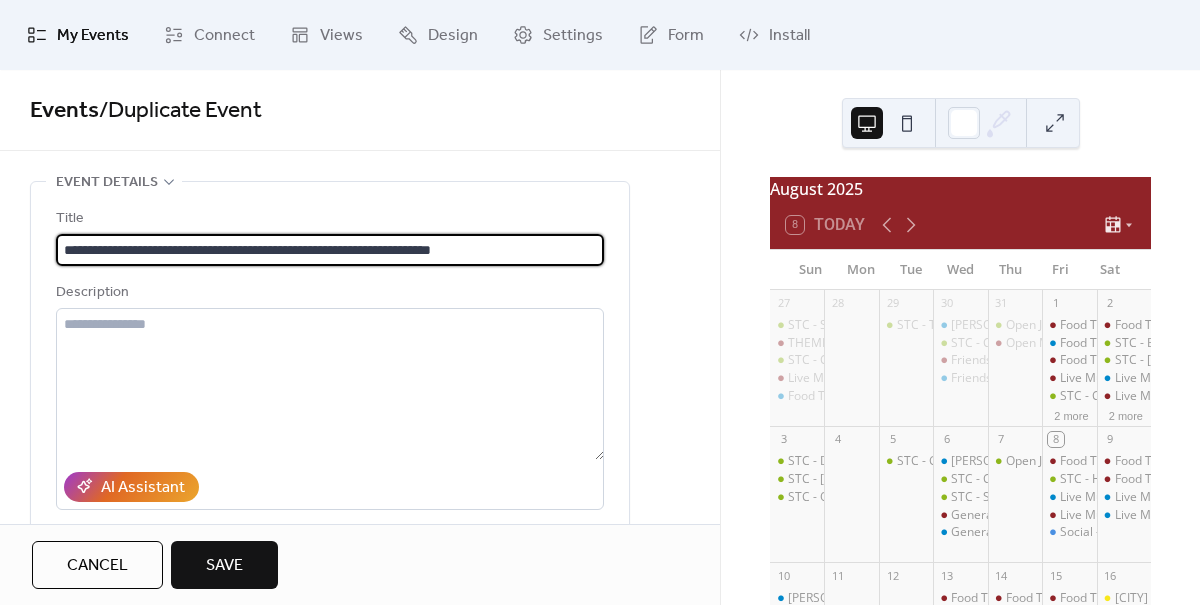 scroll, scrollTop: 0, scrollLeft: 0, axis: both 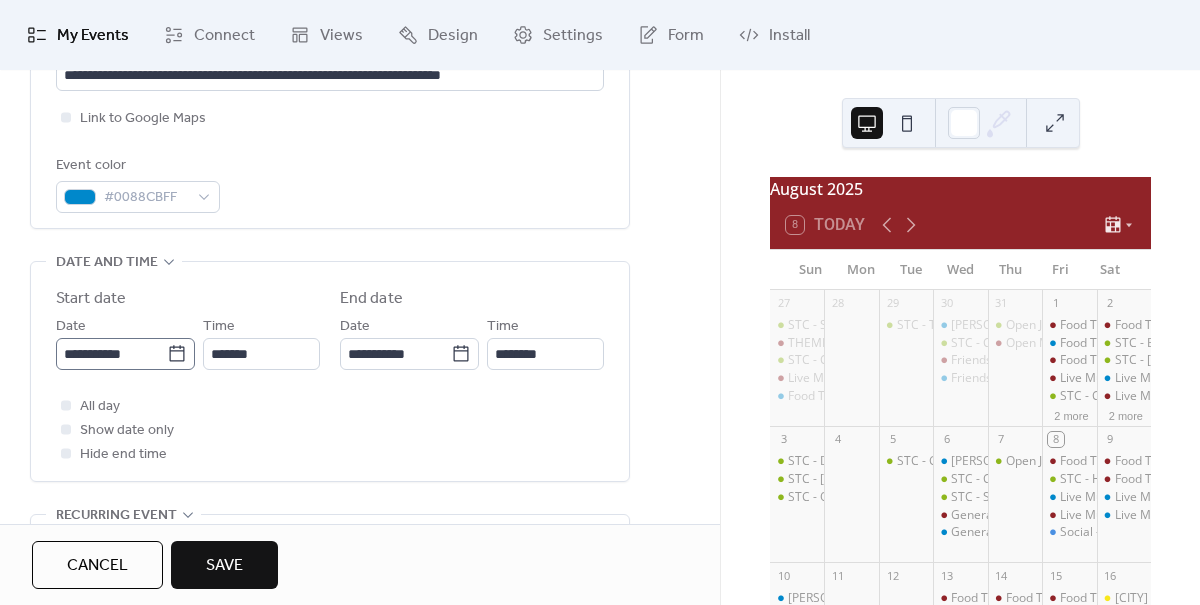type on "**********" 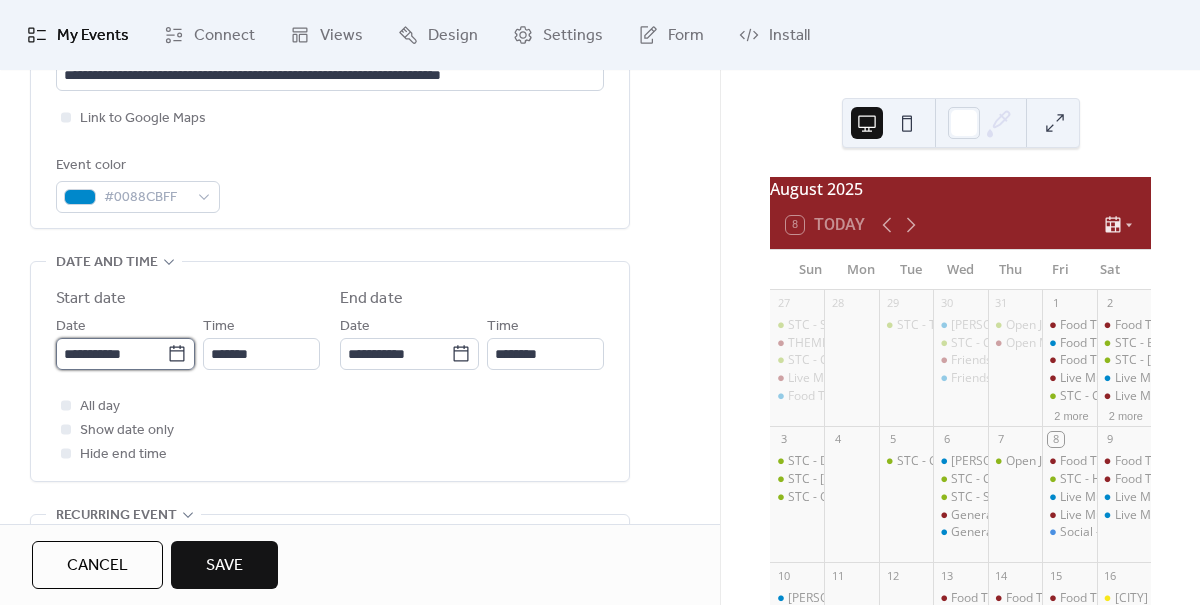 click on "**********" at bounding box center (111, 354) 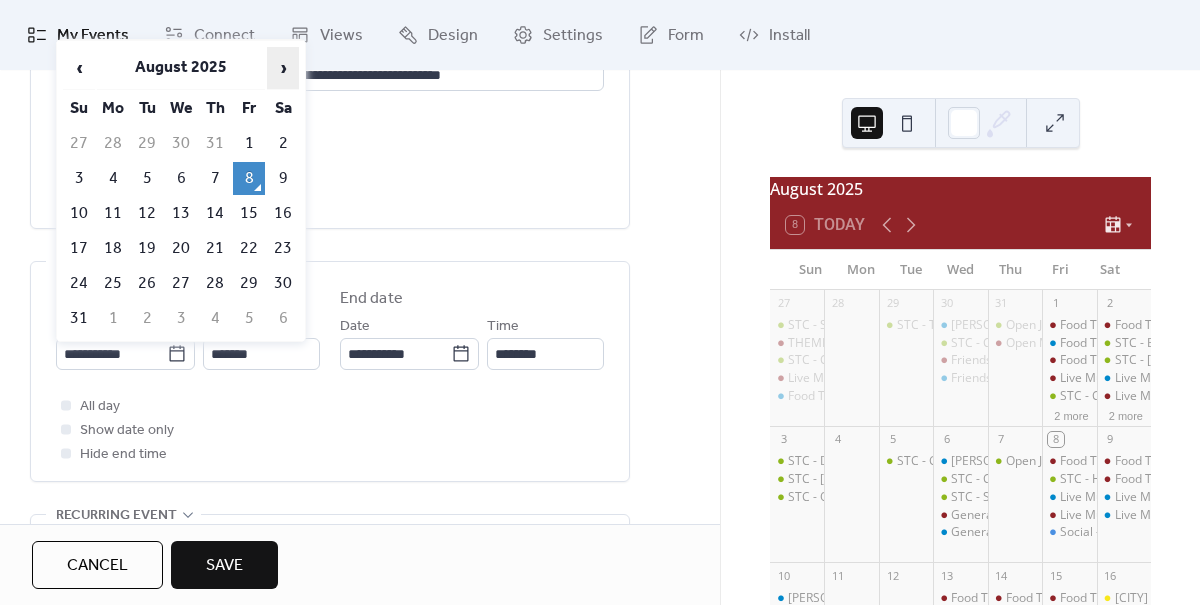 click on "›" at bounding box center [283, 68] 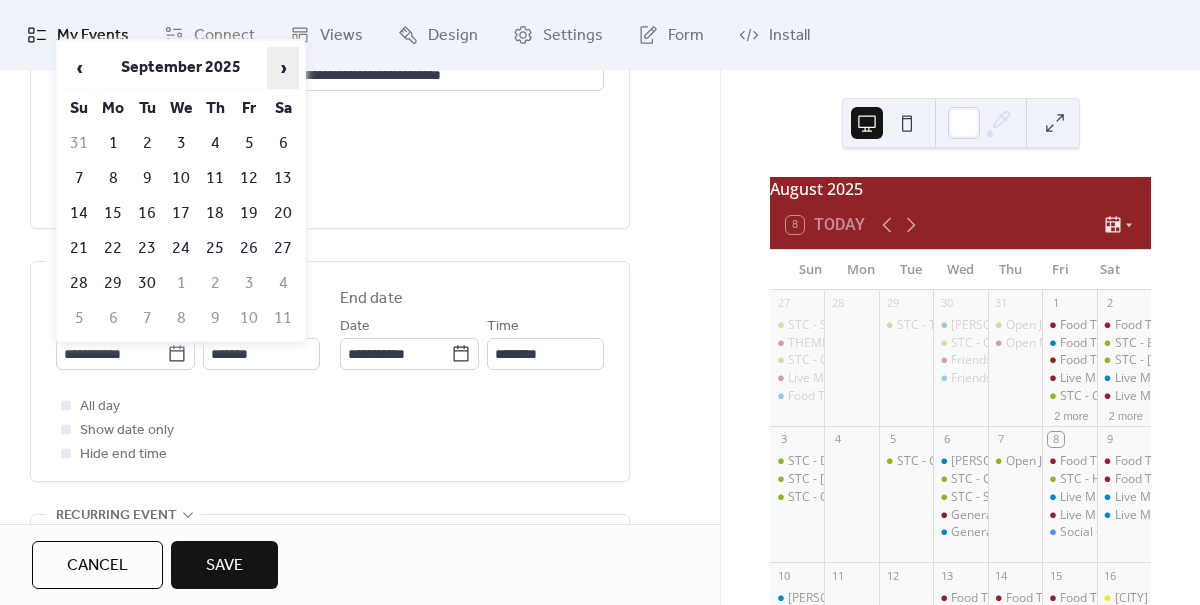 click on "›" at bounding box center [283, 68] 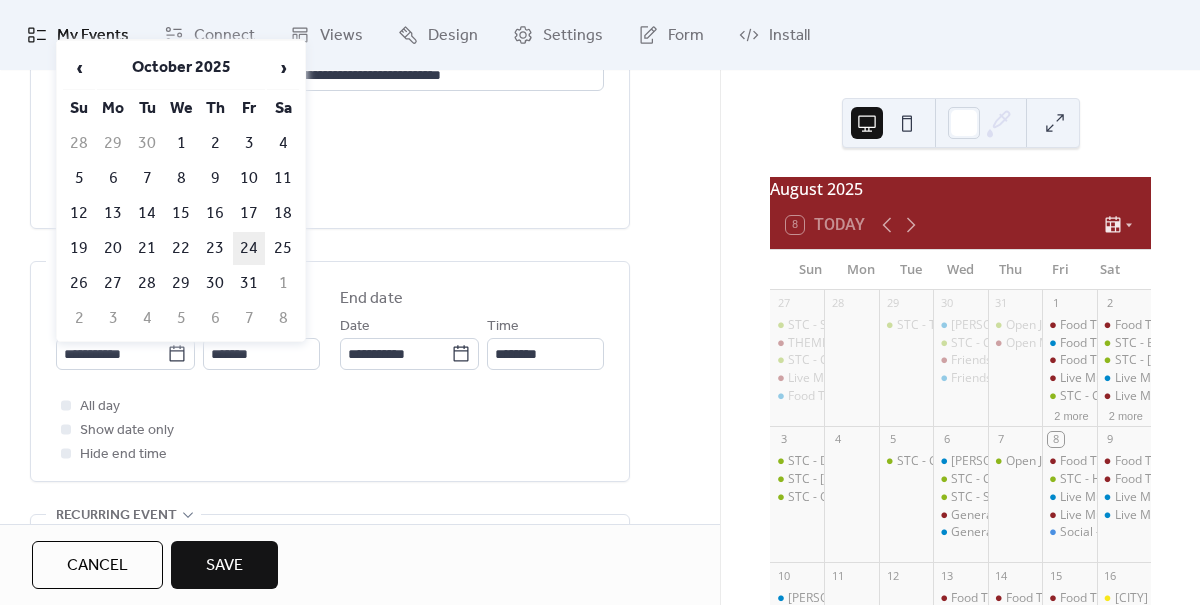 click on "24" at bounding box center (249, 248) 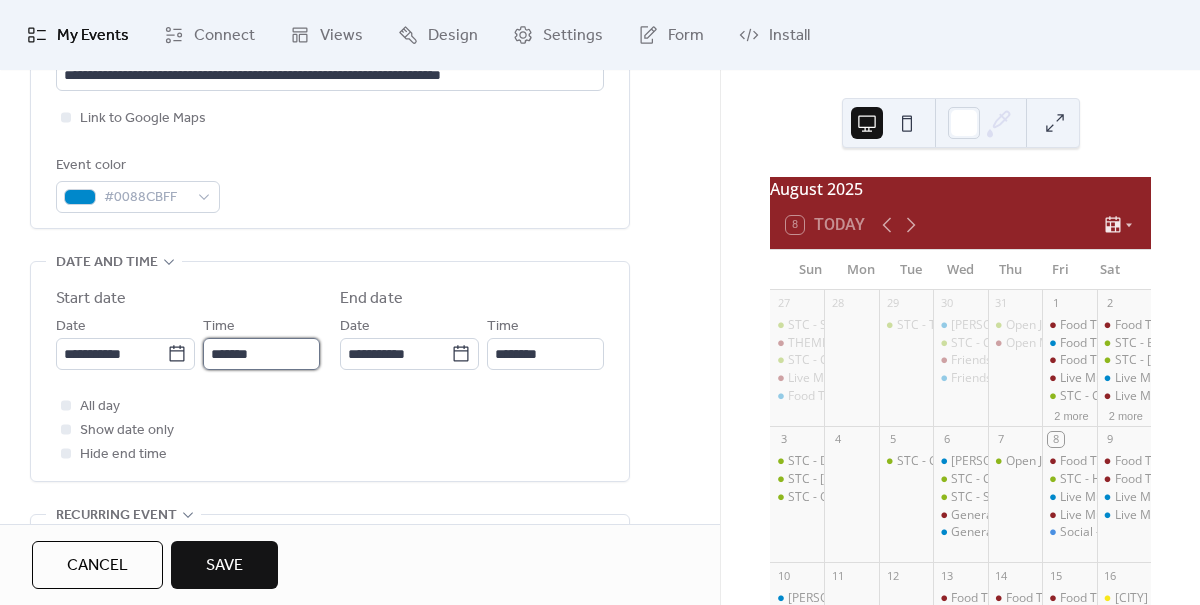 click on "*******" at bounding box center [261, 354] 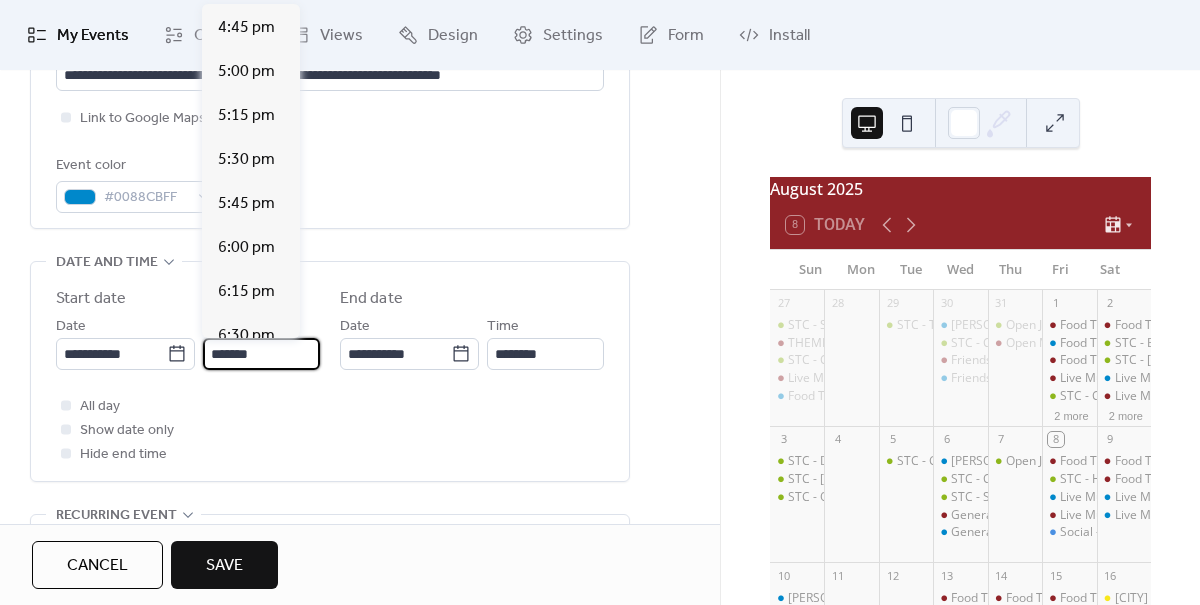 scroll, scrollTop: 2940, scrollLeft: 0, axis: vertical 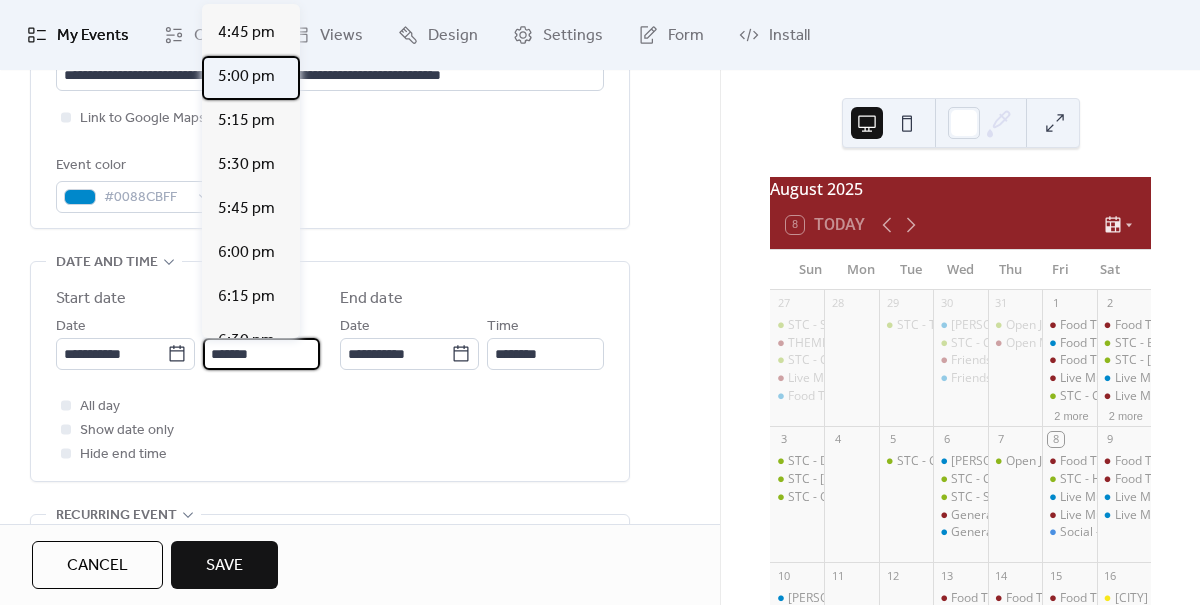 click on "5:00 pm" at bounding box center (246, 77) 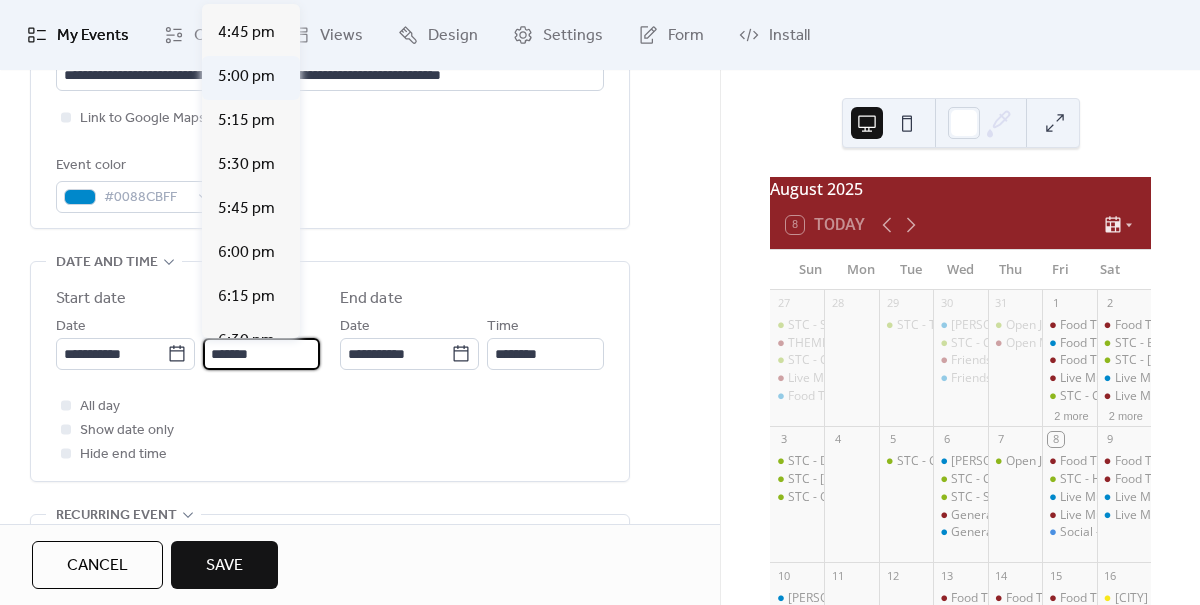 type on "*******" 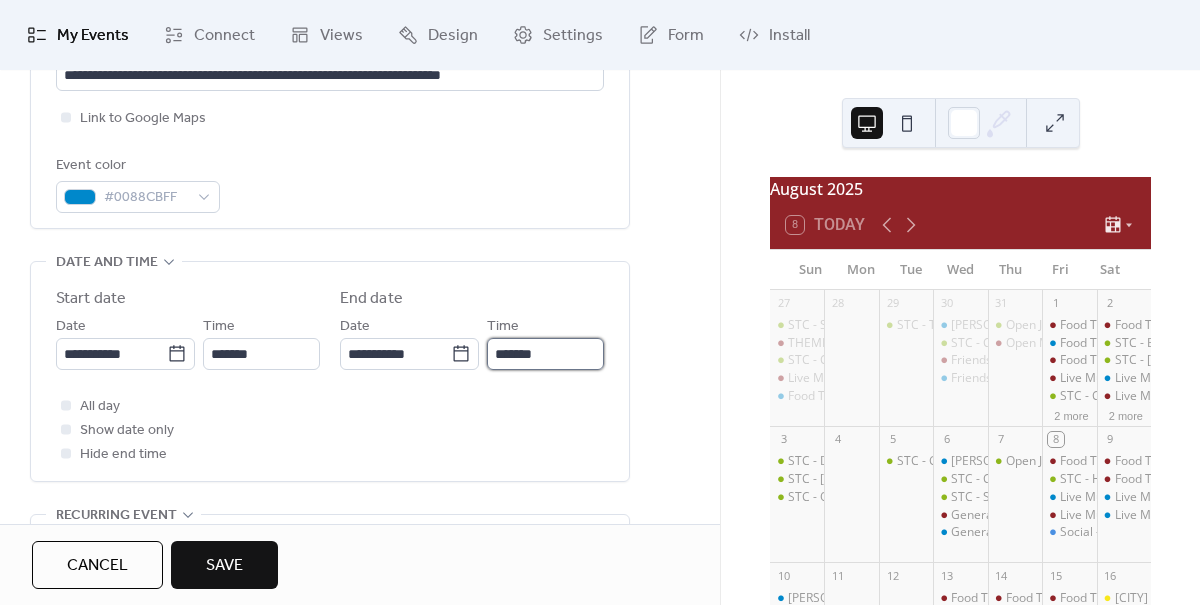 click on "*******" at bounding box center (545, 354) 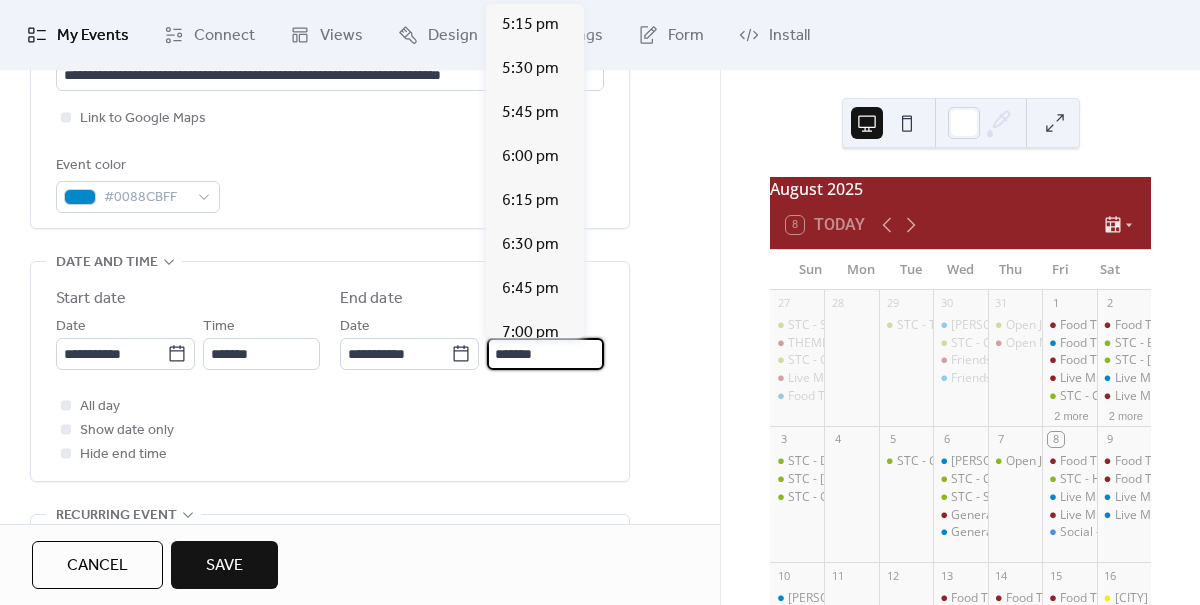 scroll, scrollTop: 484, scrollLeft: 0, axis: vertical 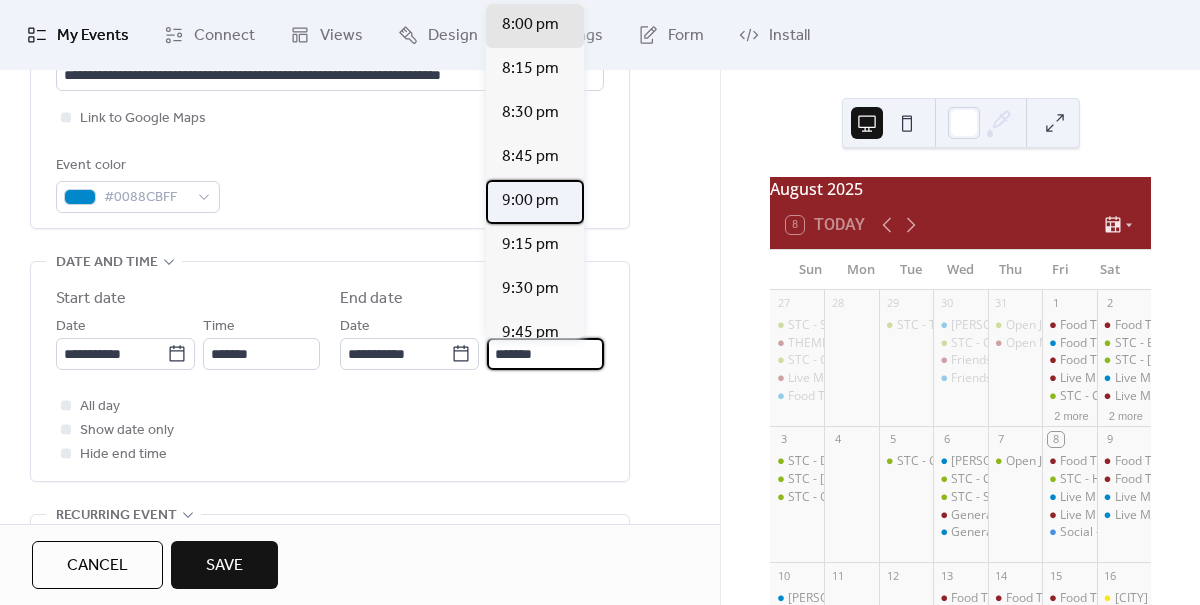 click on "9:00 pm" at bounding box center [530, 201] 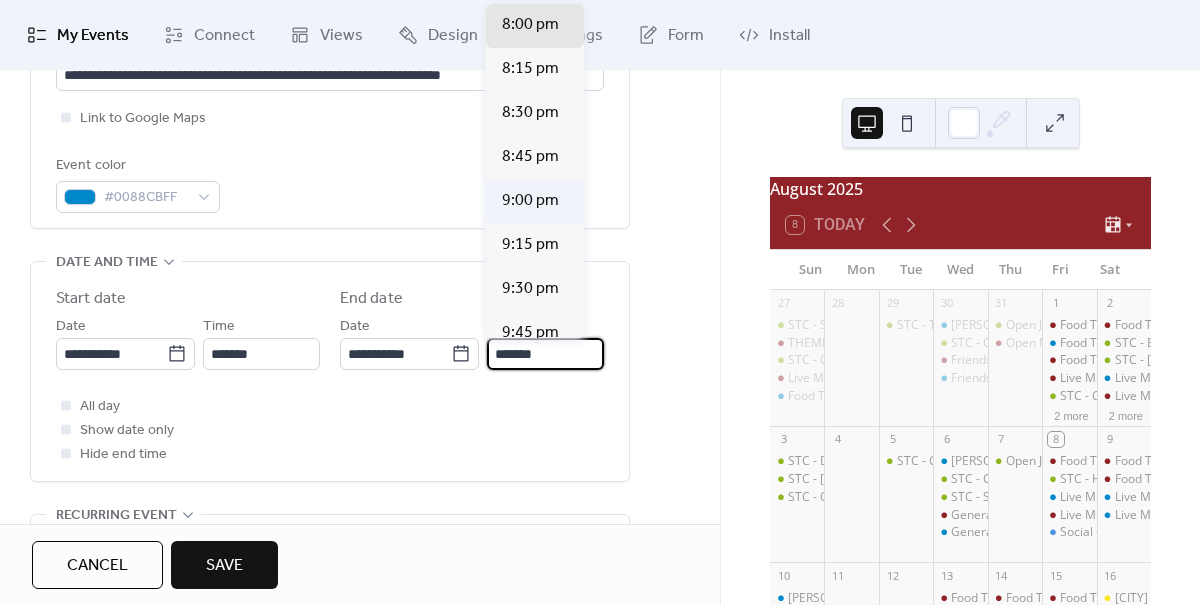 type on "*******" 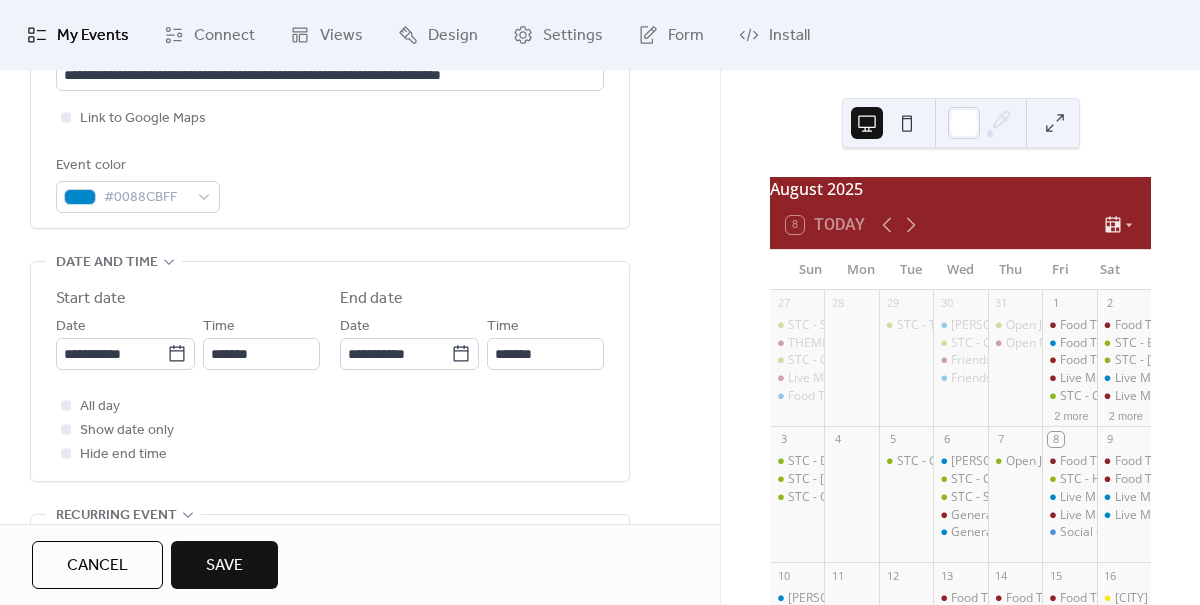 click on "Save" at bounding box center [224, 566] 